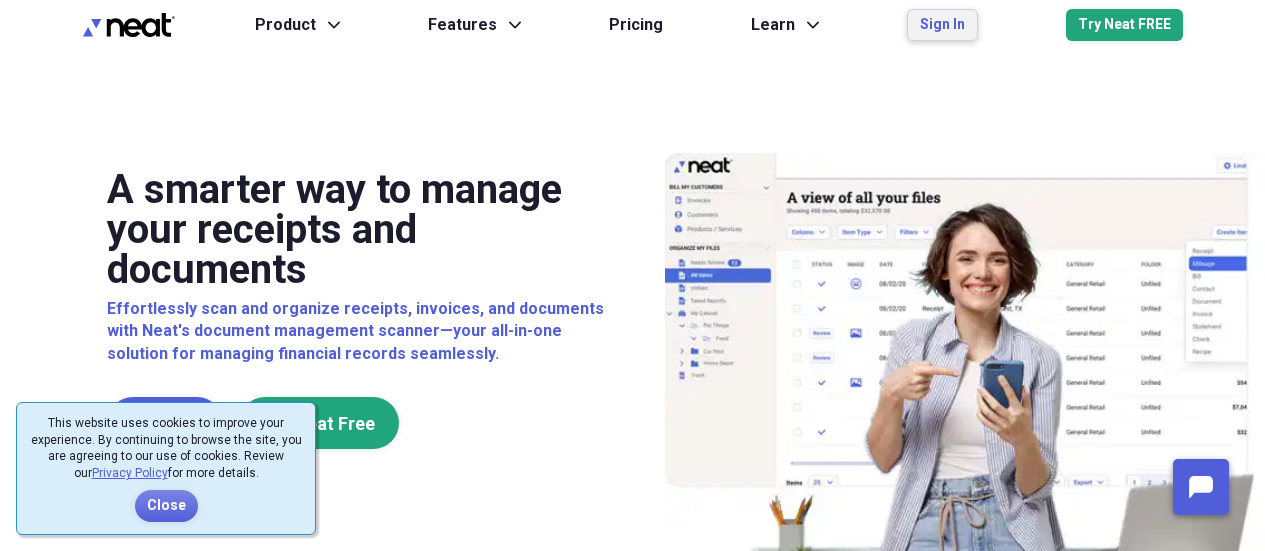 scroll, scrollTop: 0, scrollLeft: 0, axis: both 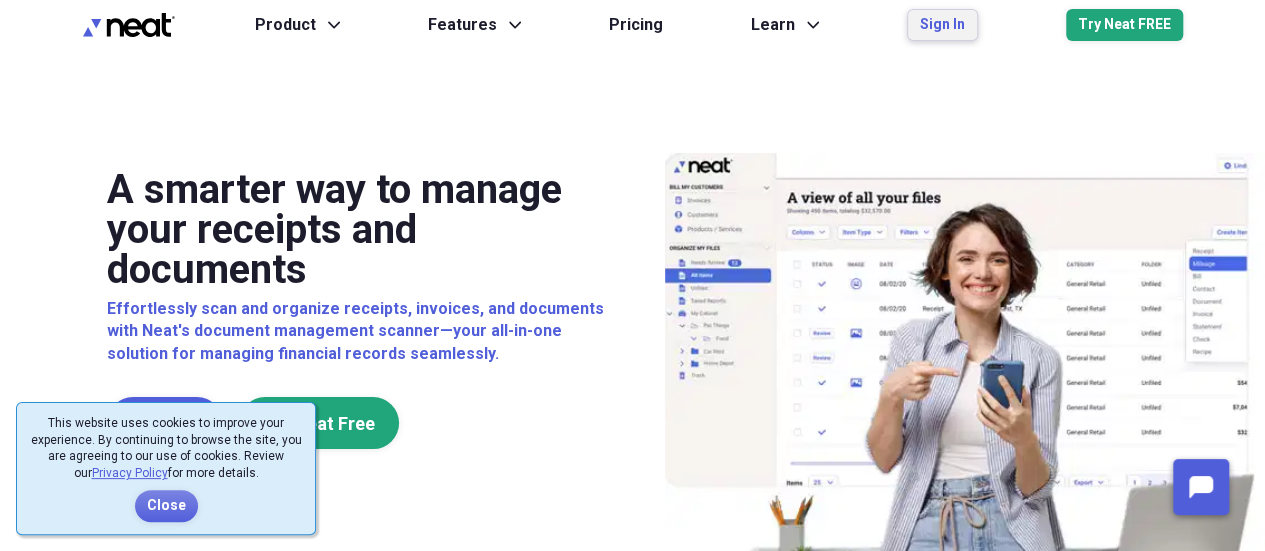 click on "Sign In" at bounding box center [942, 25] 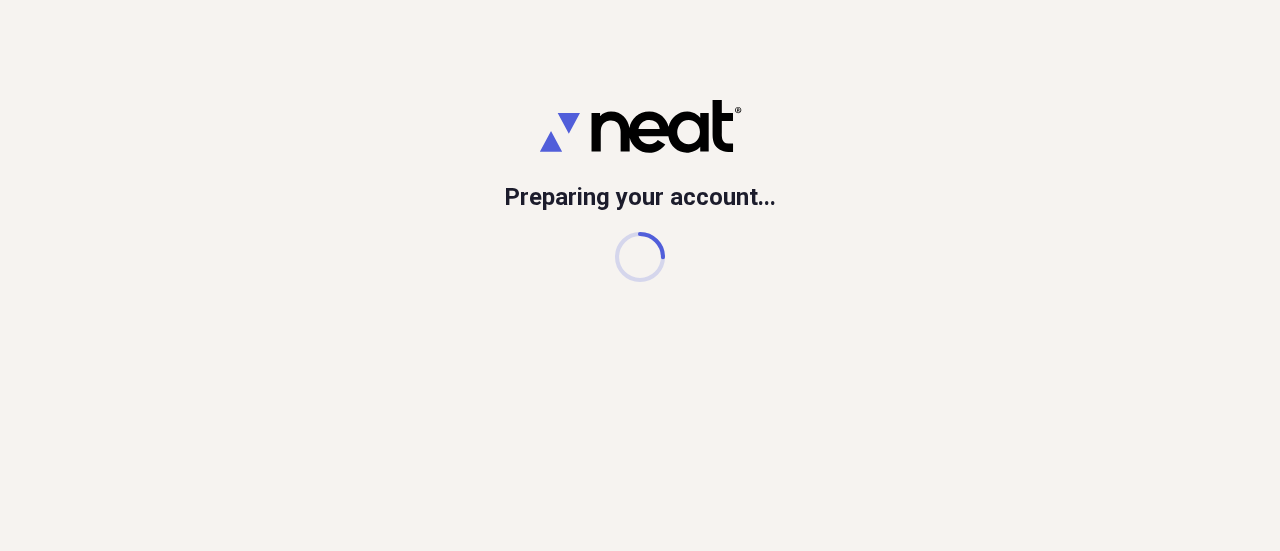 scroll, scrollTop: 0, scrollLeft: 0, axis: both 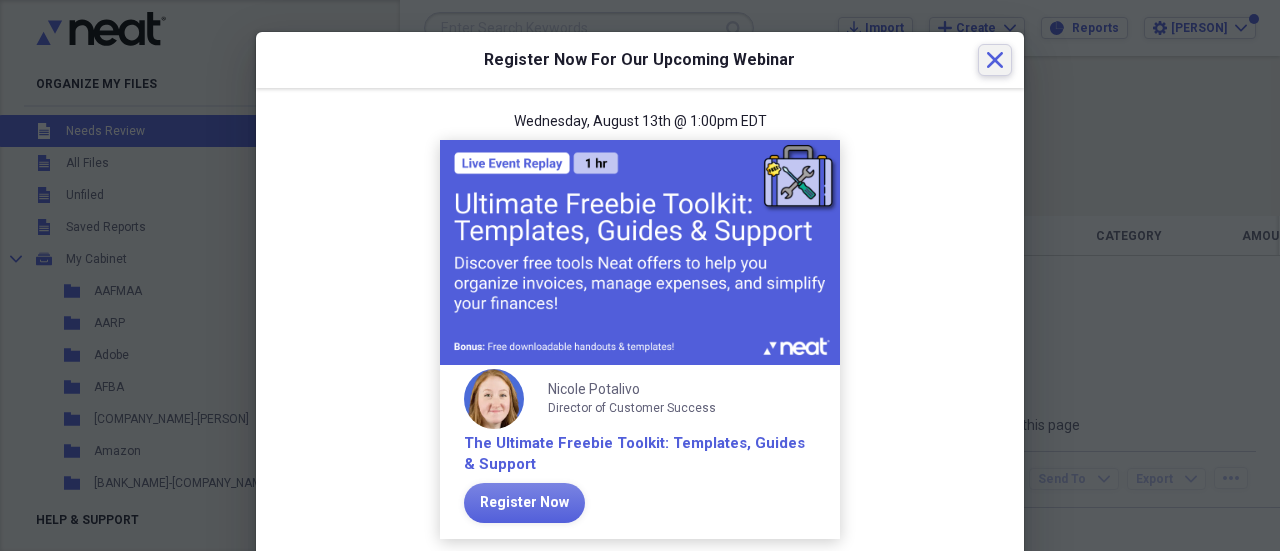 click 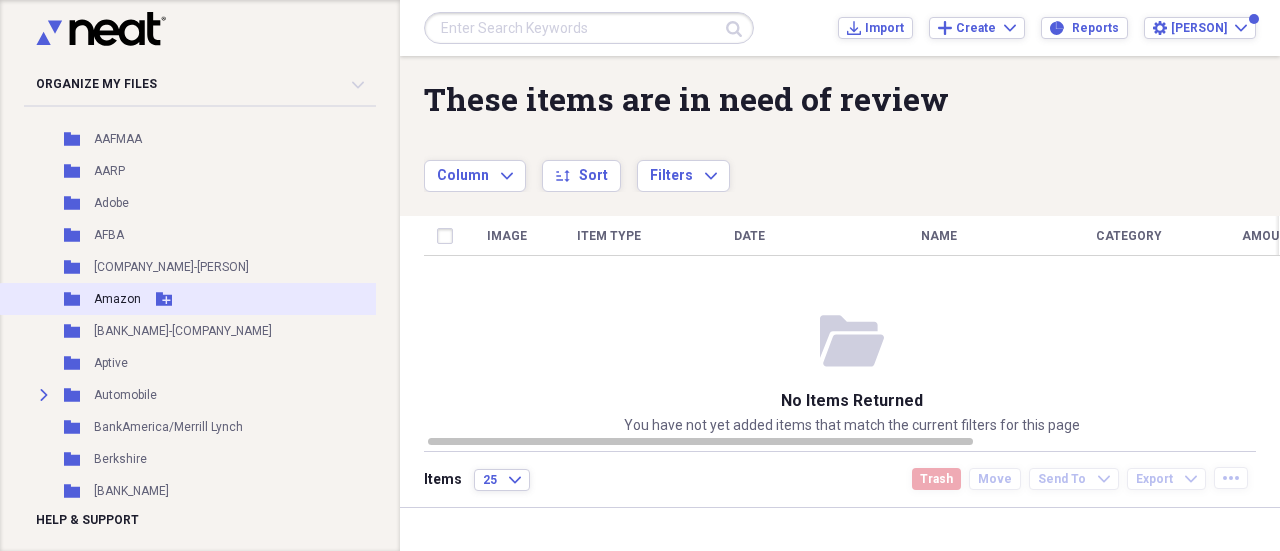 scroll, scrollTop: 200, scrollLeft: 0, axis: vertical 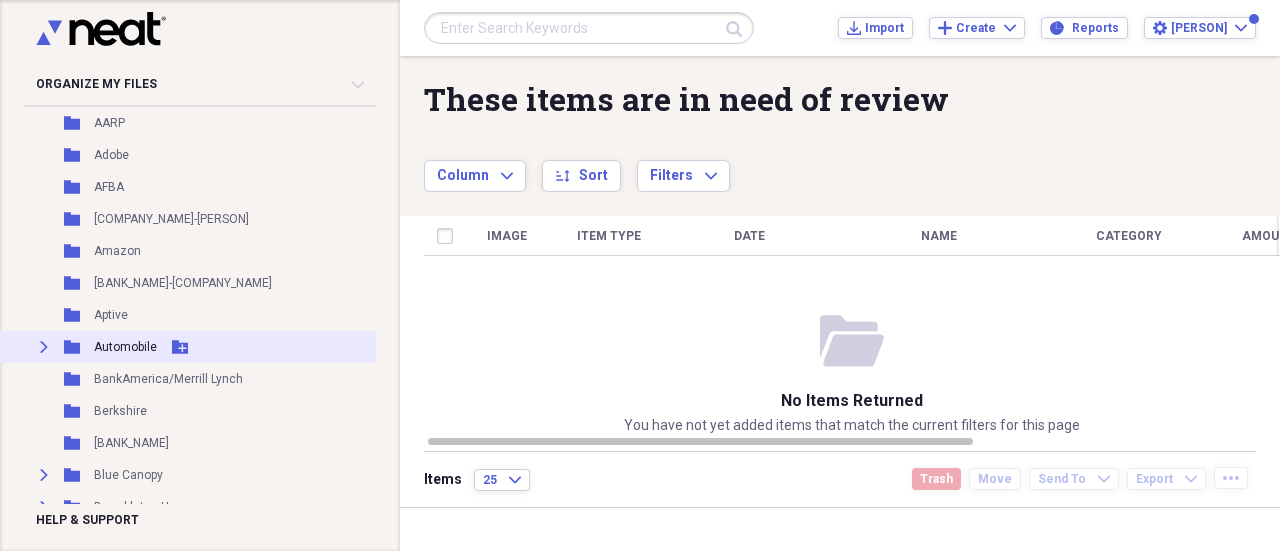 click on "Automobile" at bounding box center (125, 347) 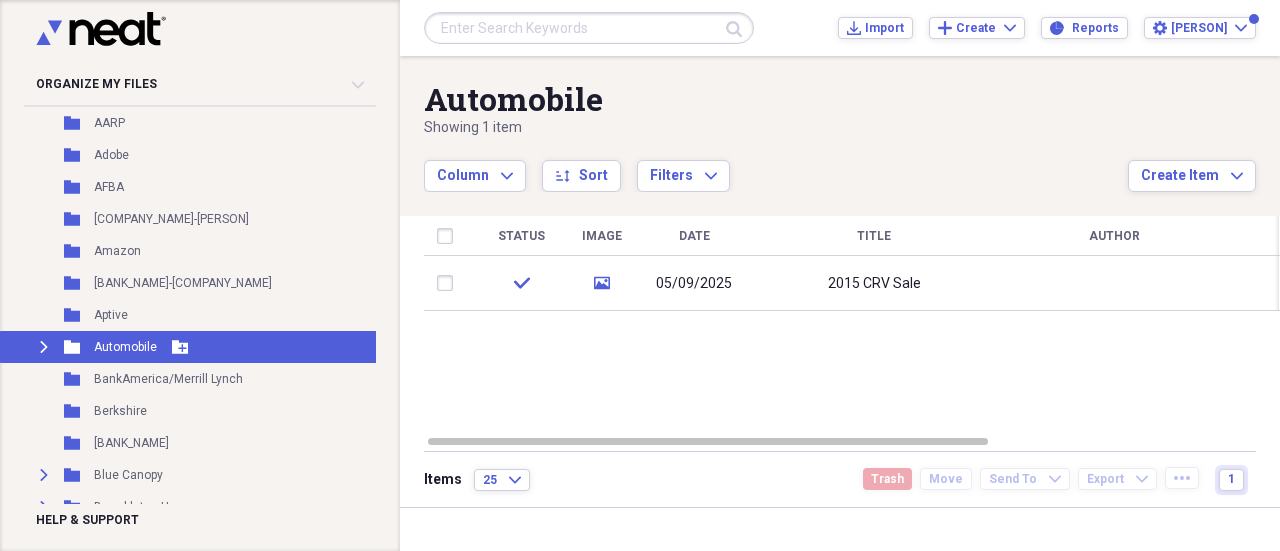 click 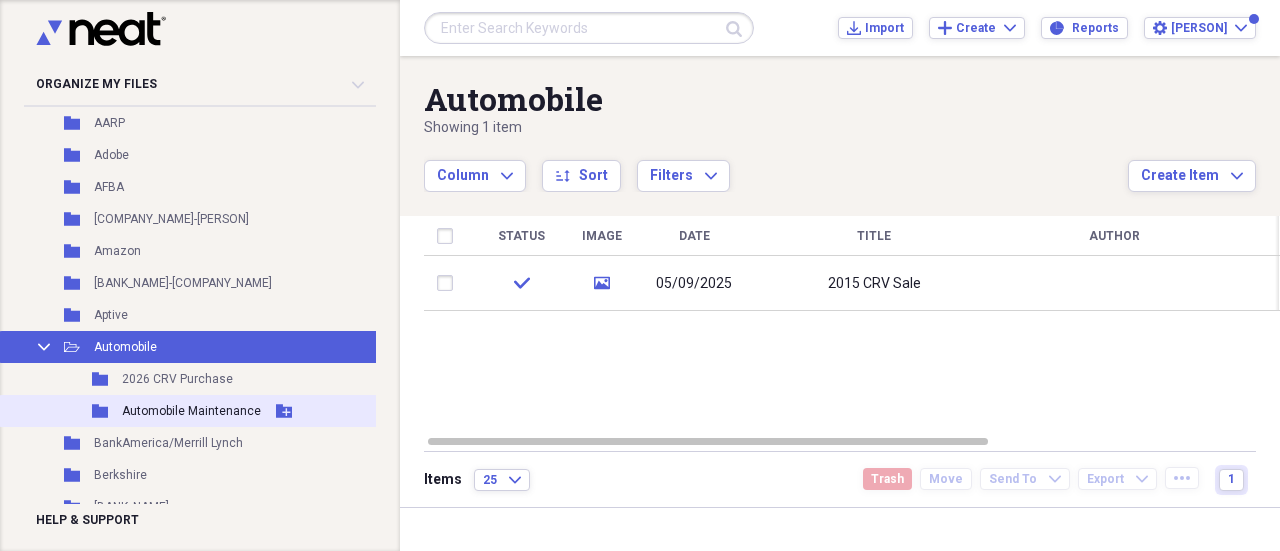 click on "Automobile Maintenance" at bounding box center (191, 411) 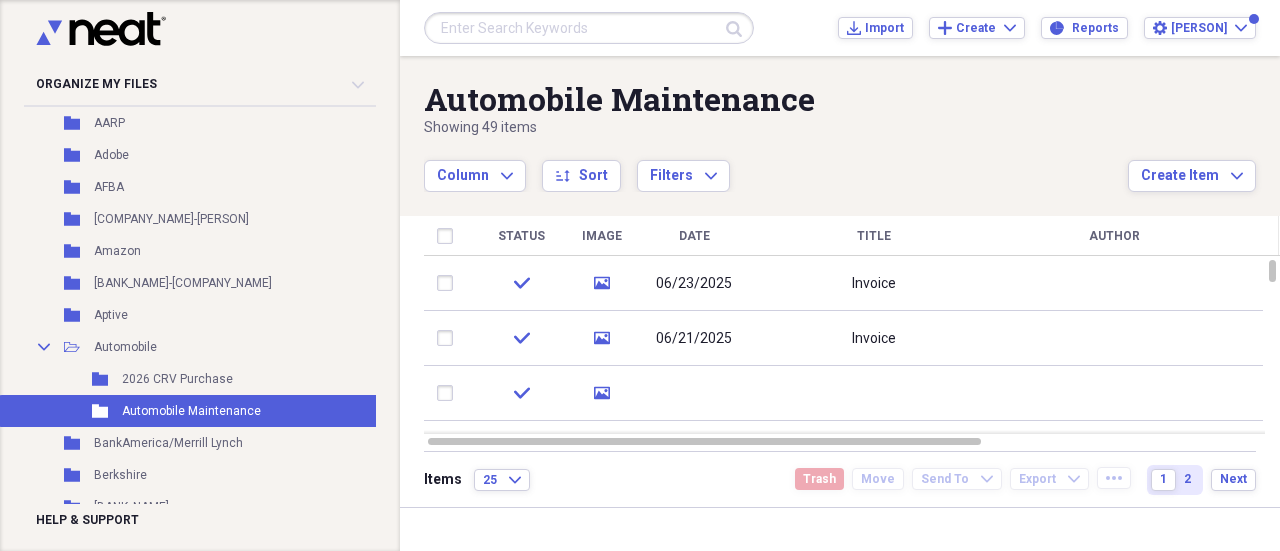 click at bounding box center [694, 393] 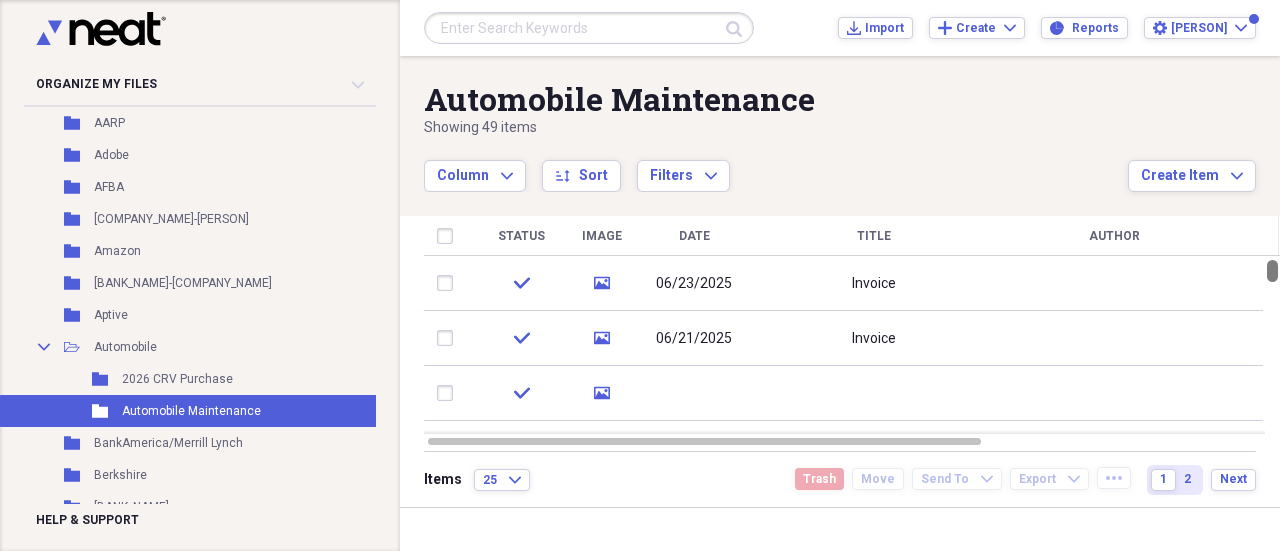 drag, startPoint x: 1270, startPoint y: 271, endPoint x: 1270, endPoint y: 227, distance: 44 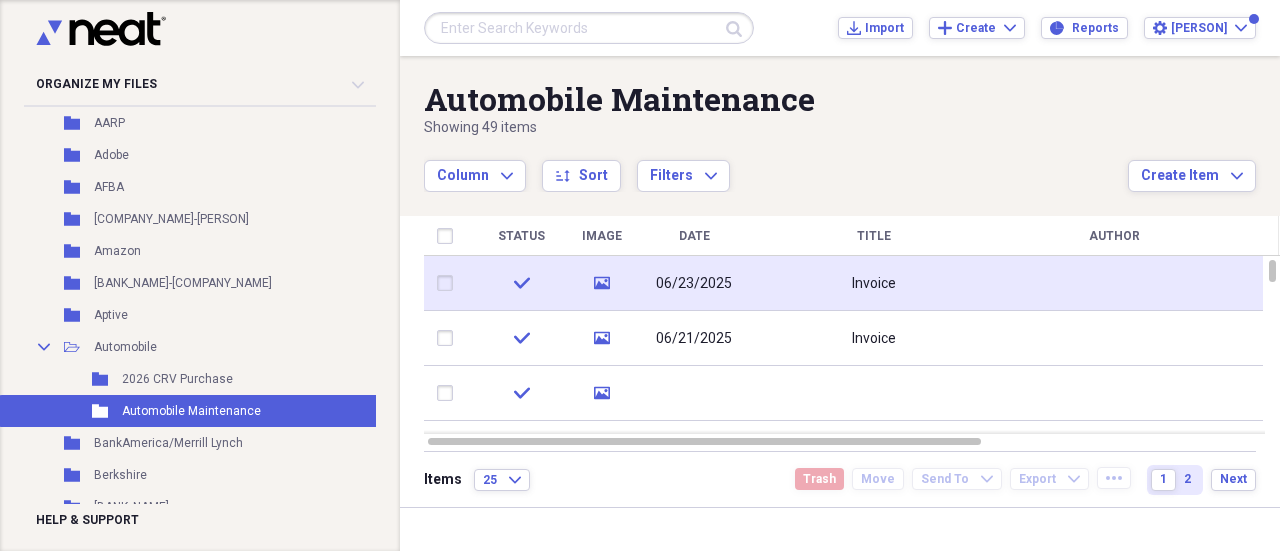 click on "06/23/2025" at bounding box center [694, 283] 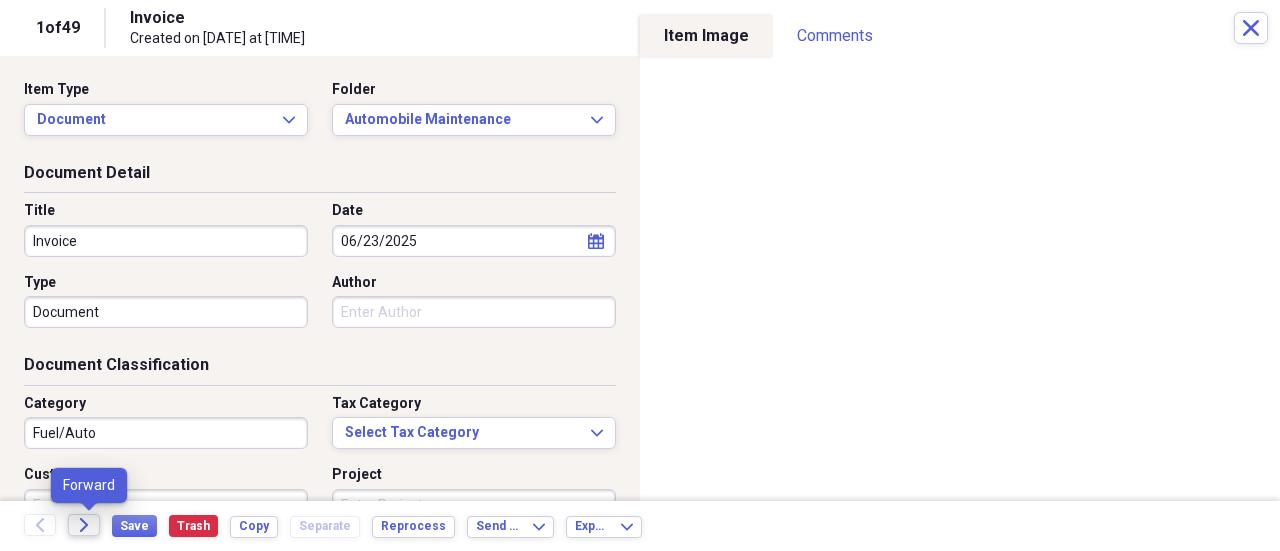 click on "Forward" 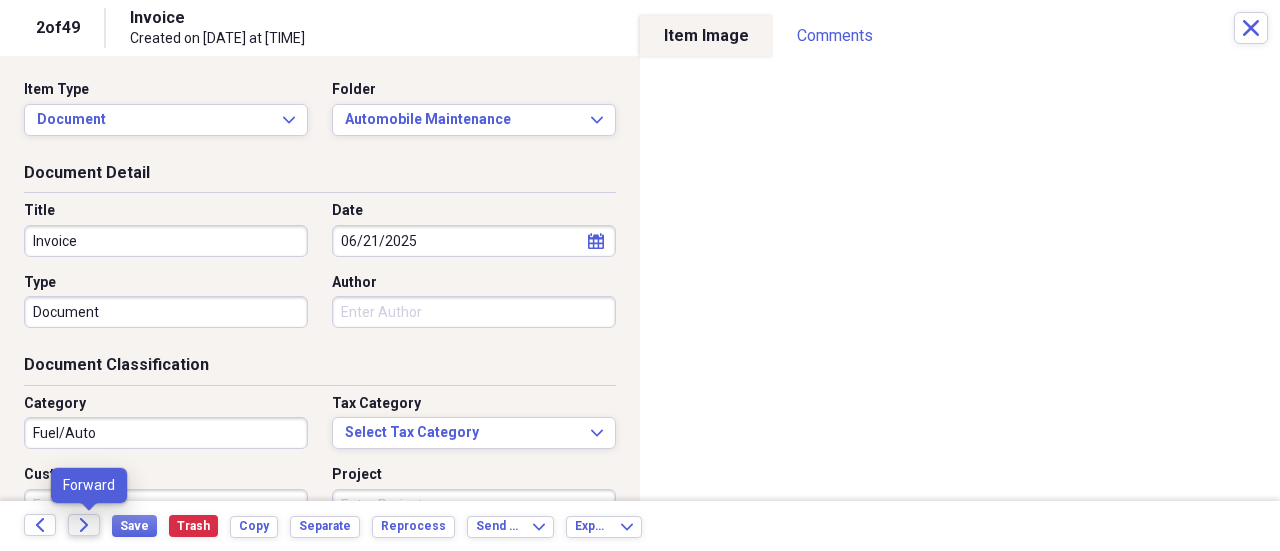 click on "Forward" 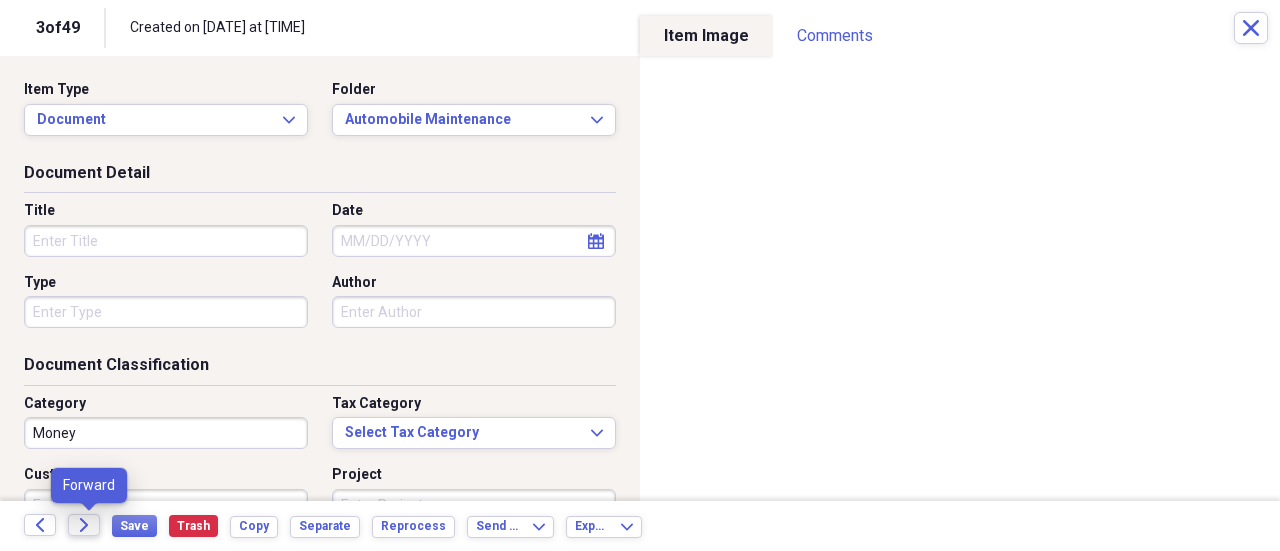 click on "Forward" 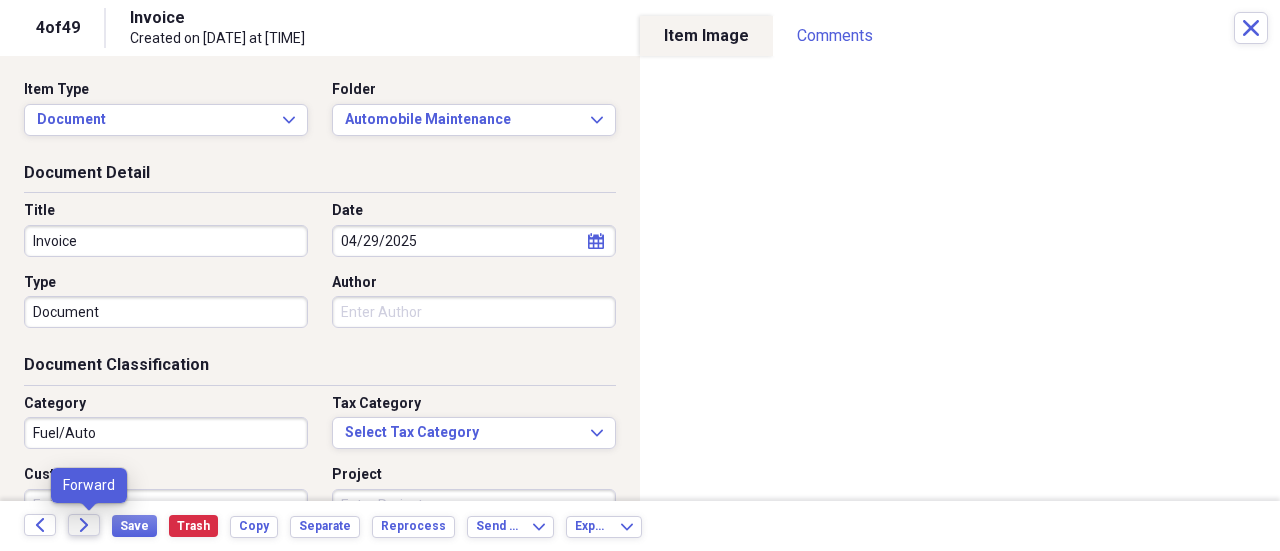 click on "Forward" 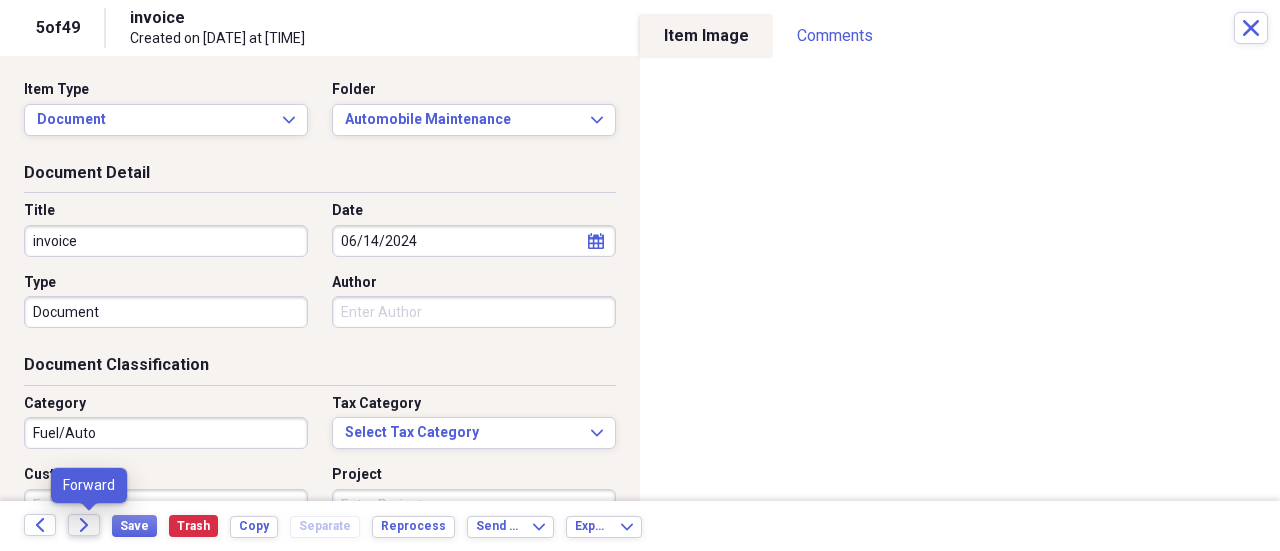 click on "Forward" 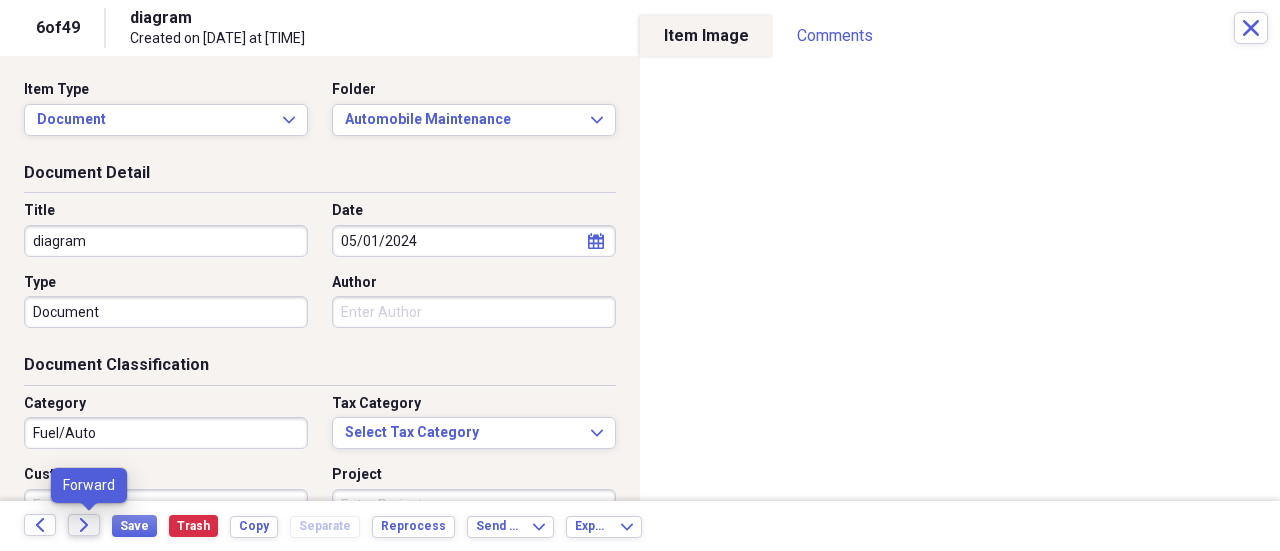 click on "Forward" 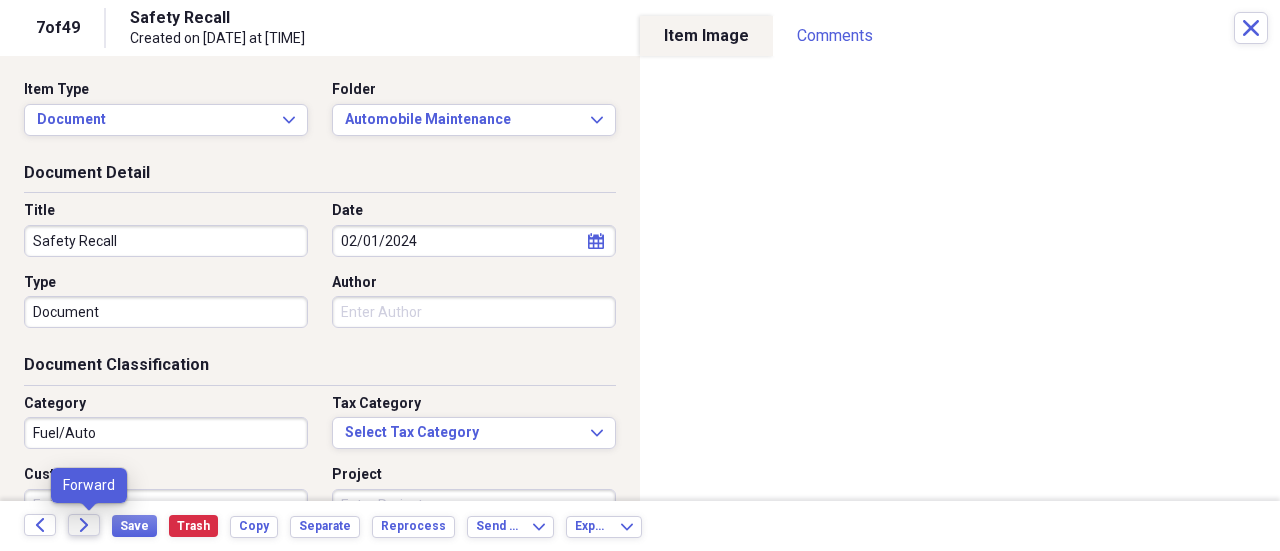 click on "Forward" 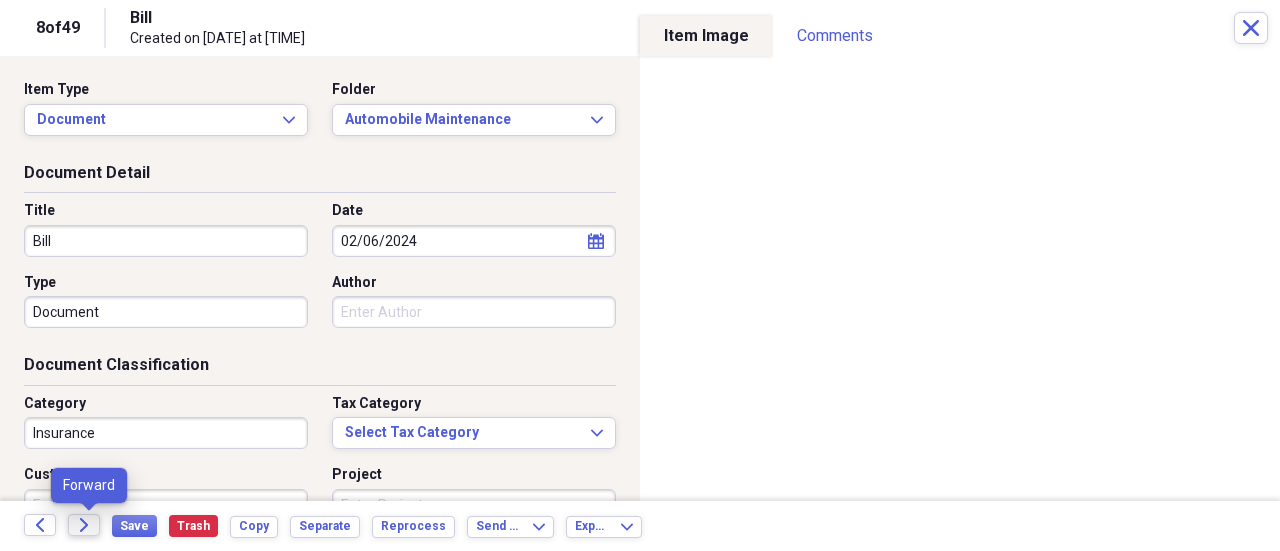 click on "Forward" 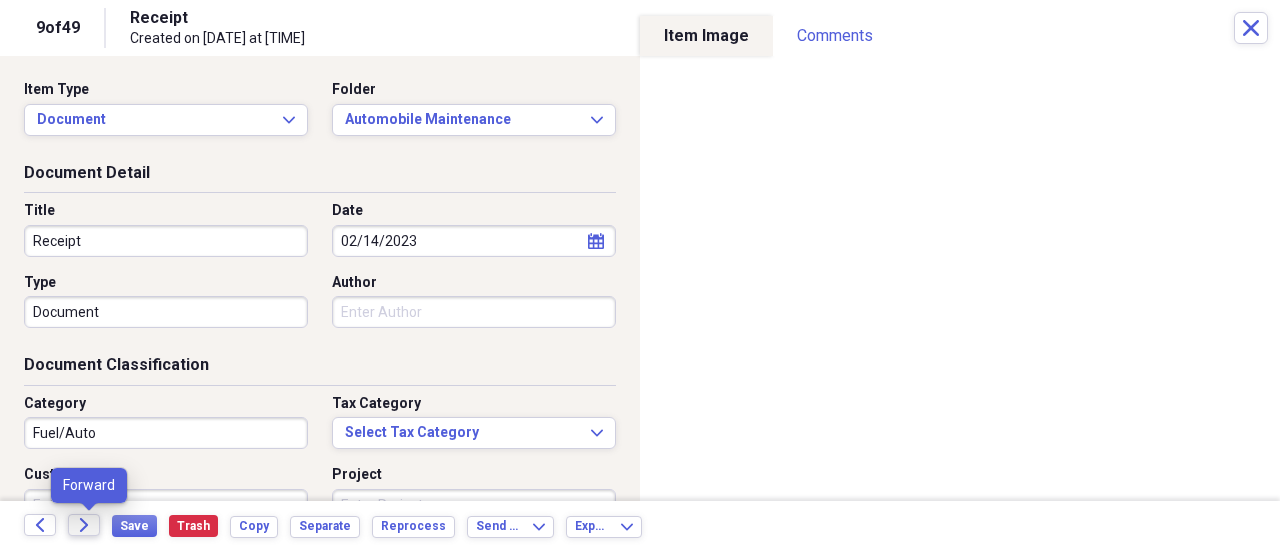 click on "Forward" 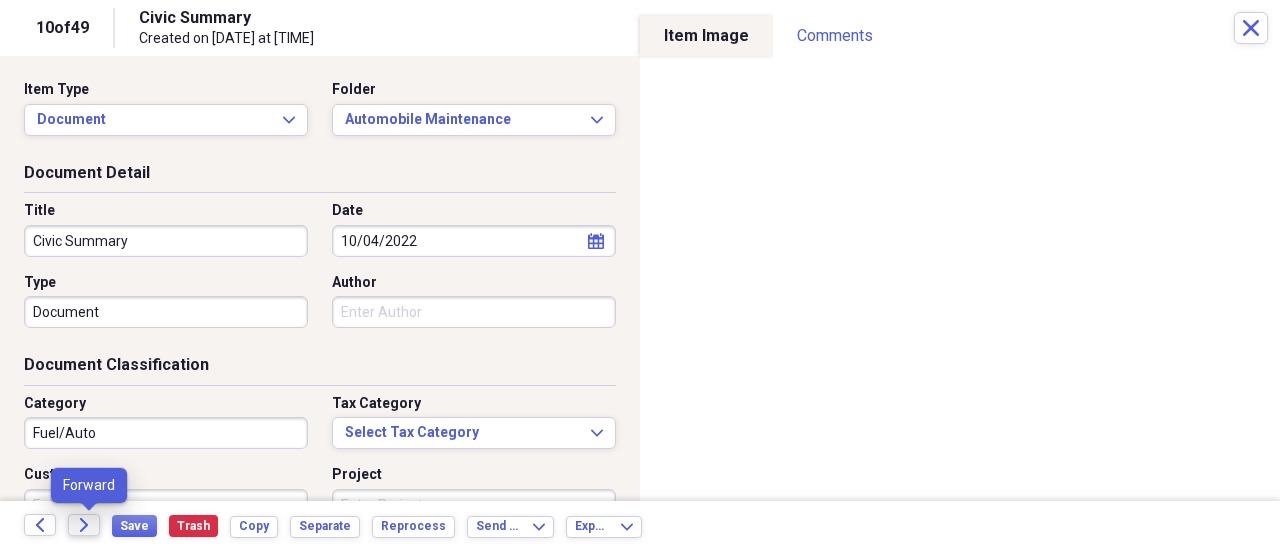 click on "Forward" 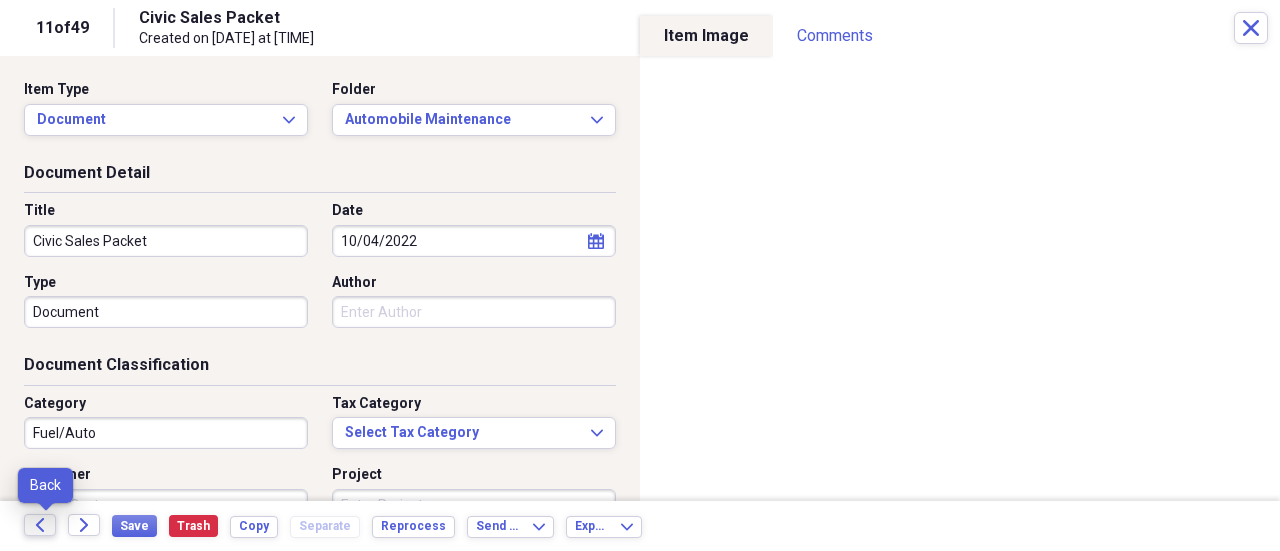 click on "Back" 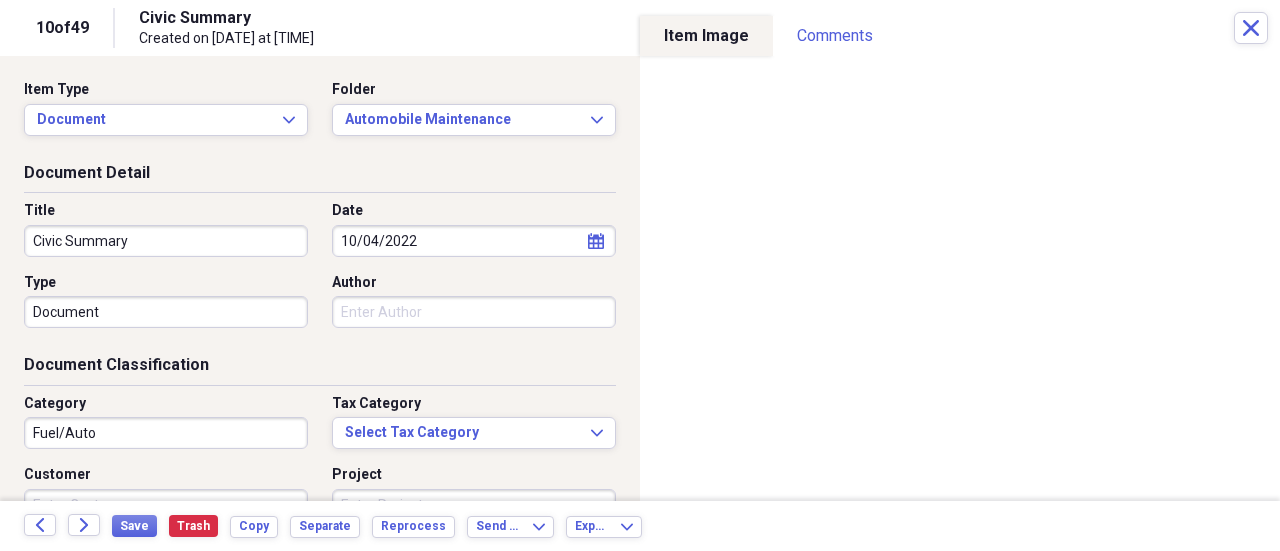 scroll, scrollTop: 0, scrollLeft: 0, axis: both 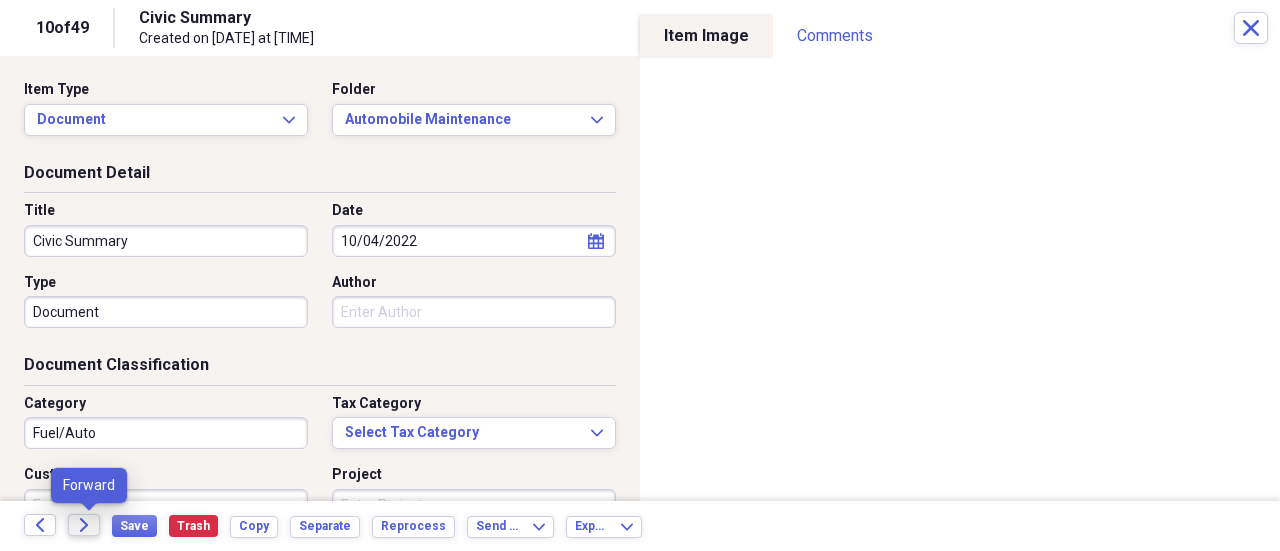 click on "Forward" 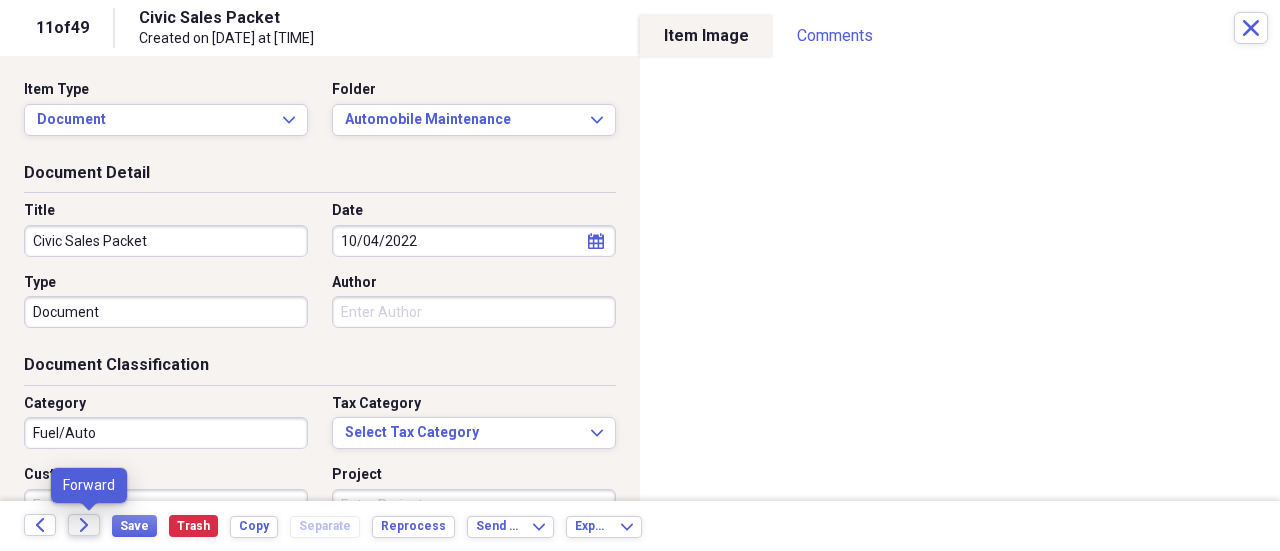 click on "Forward" 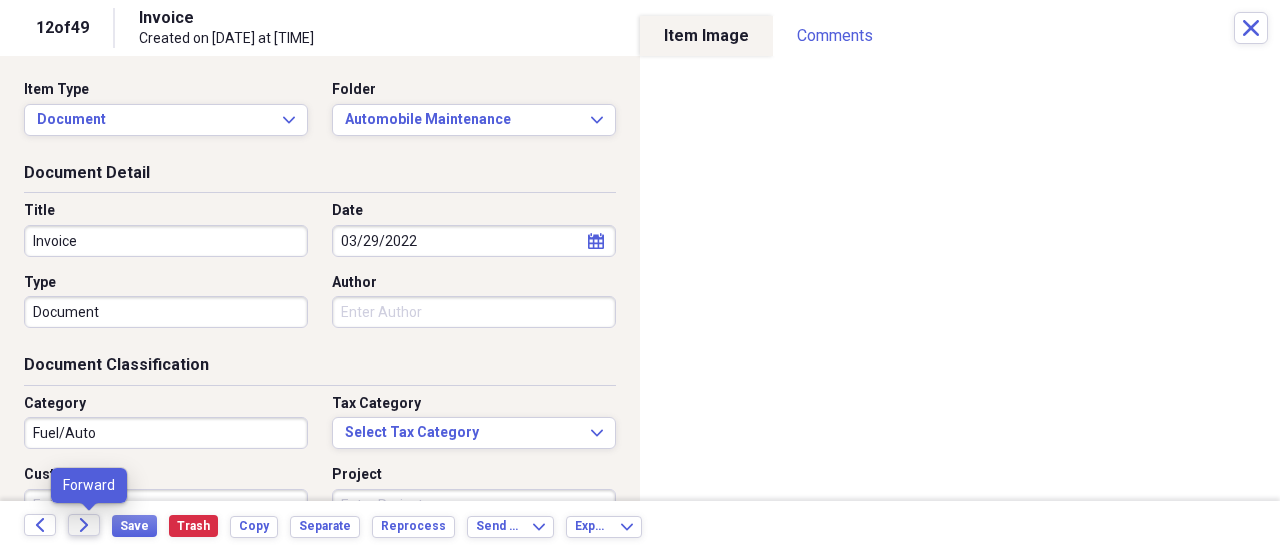click on "Forward" 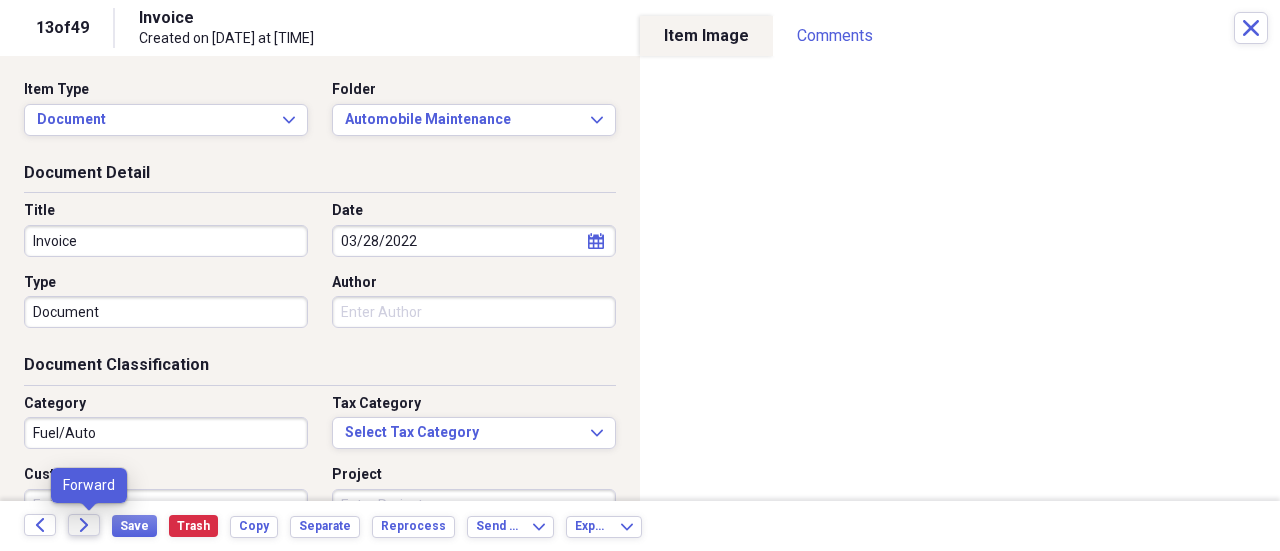 click on "Forward" 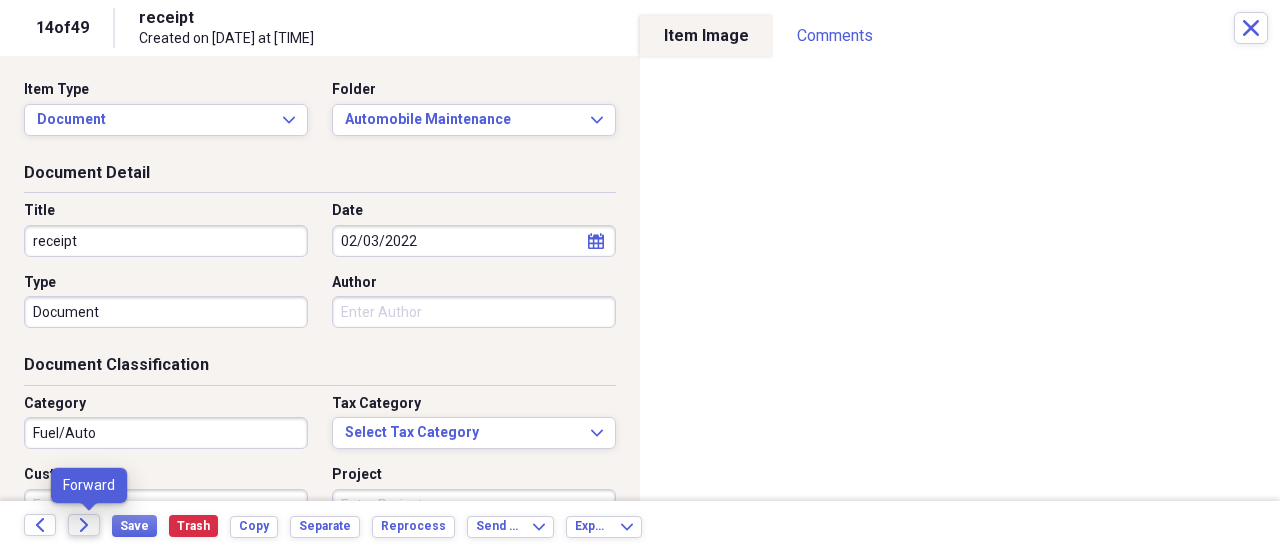 click on "Forward" 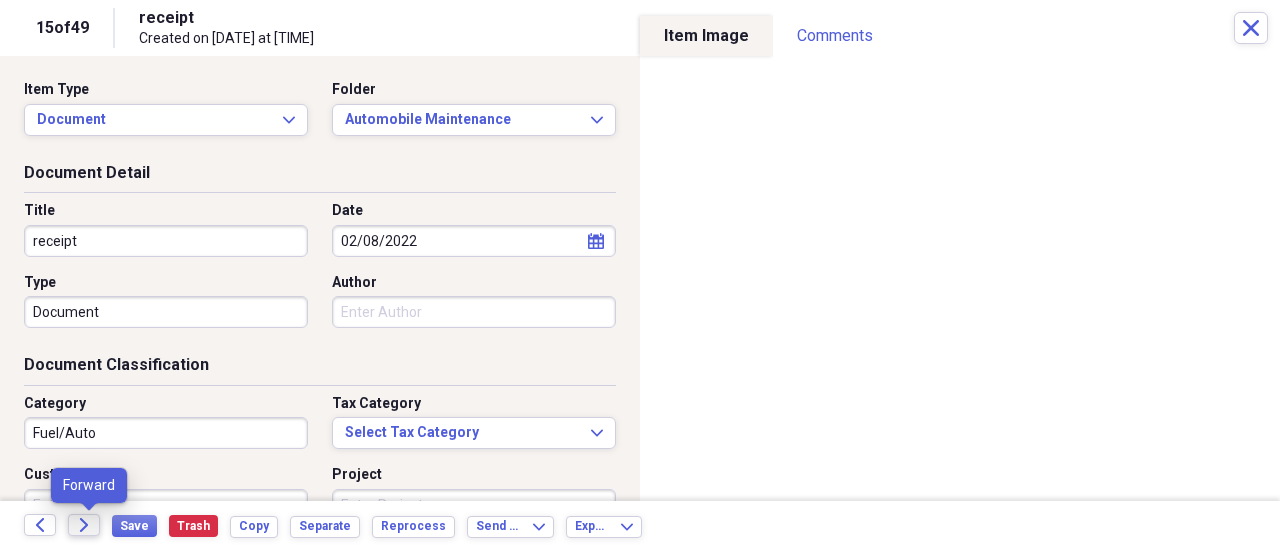 click on "Forward" 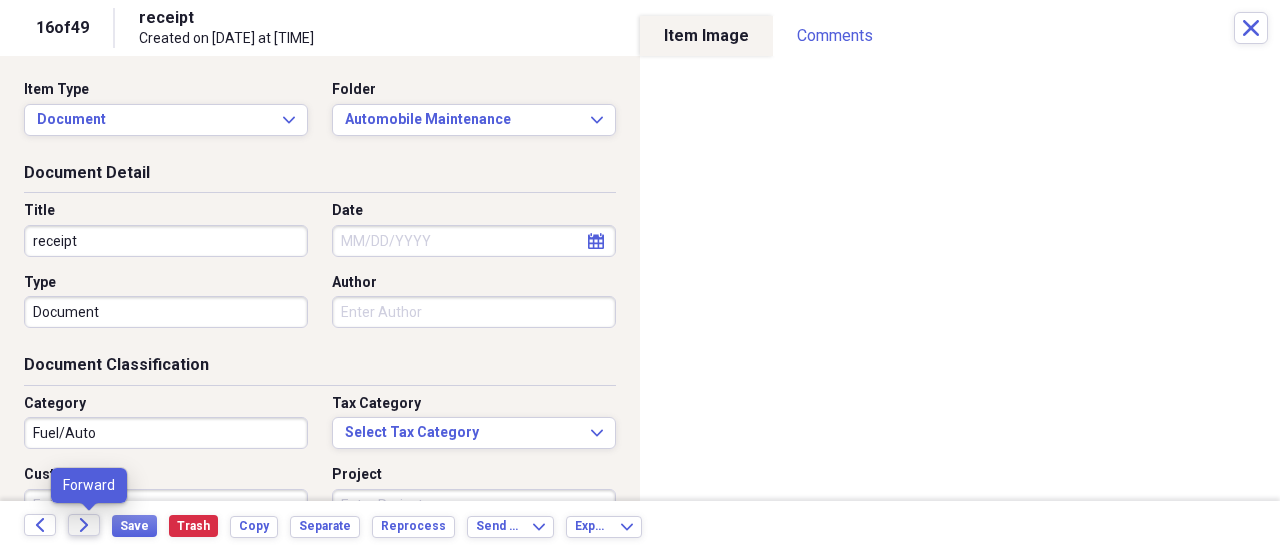 click on "Forward" 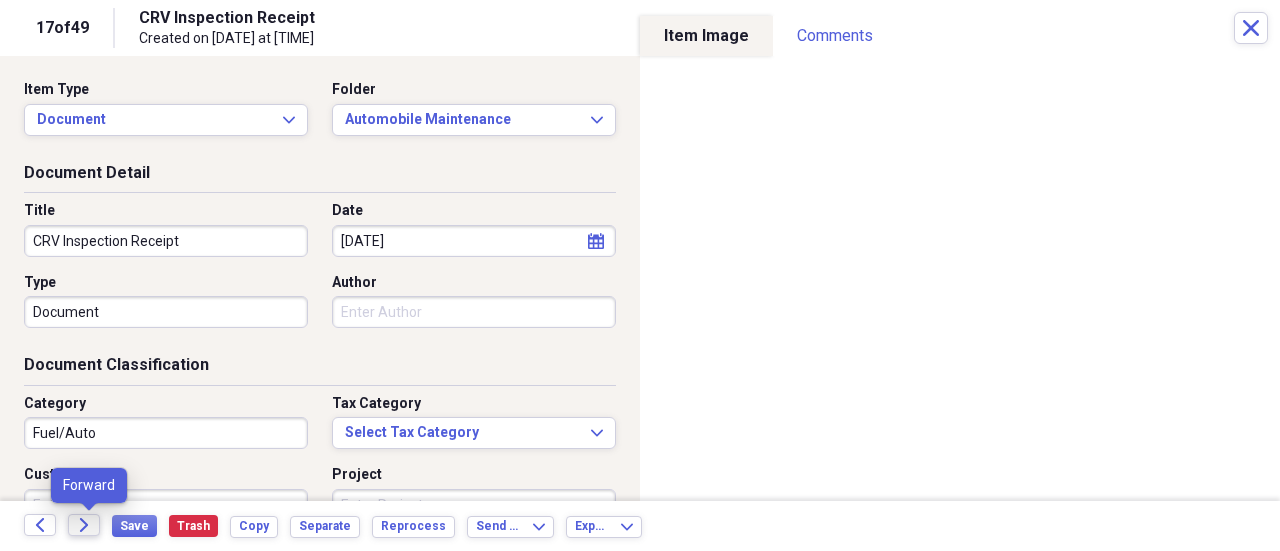 click on "Forward" 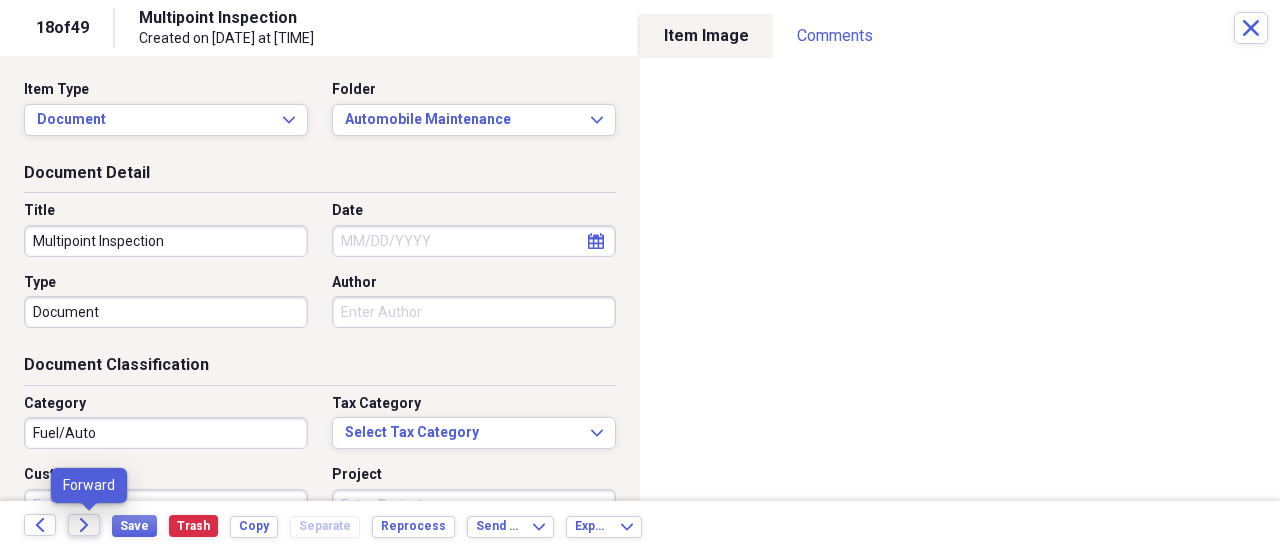click on "Forward" 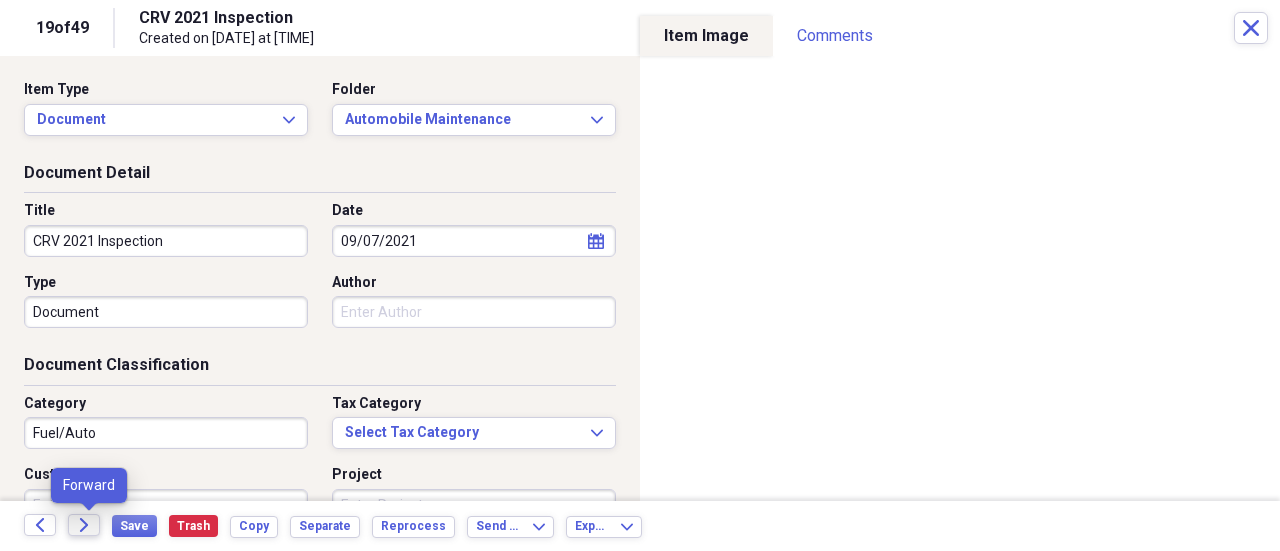 click on "Forward" 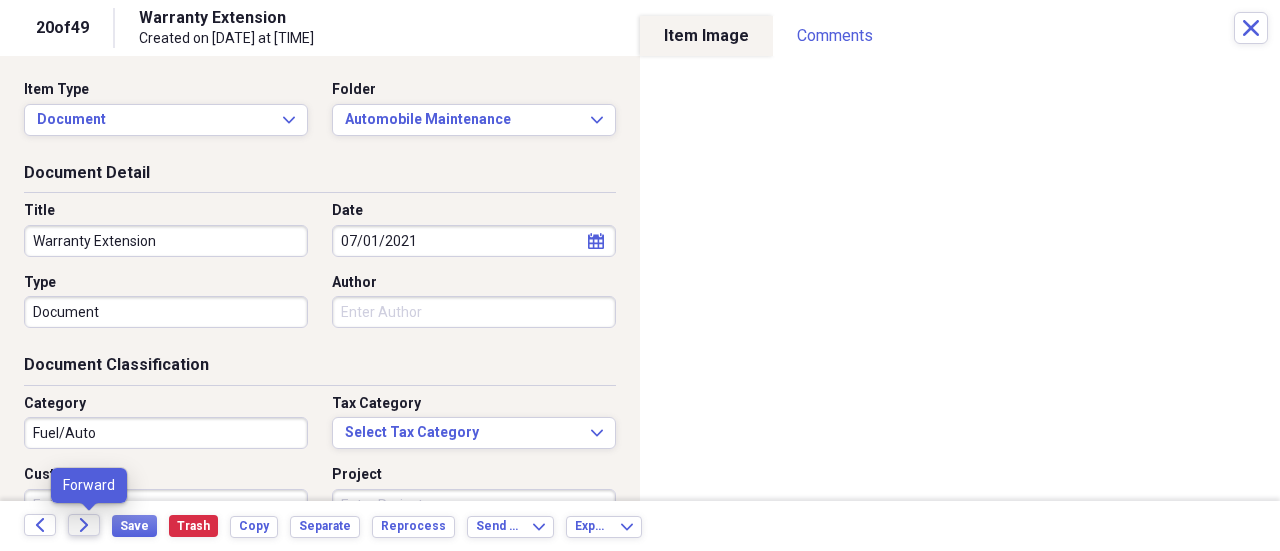 click on "Forward" 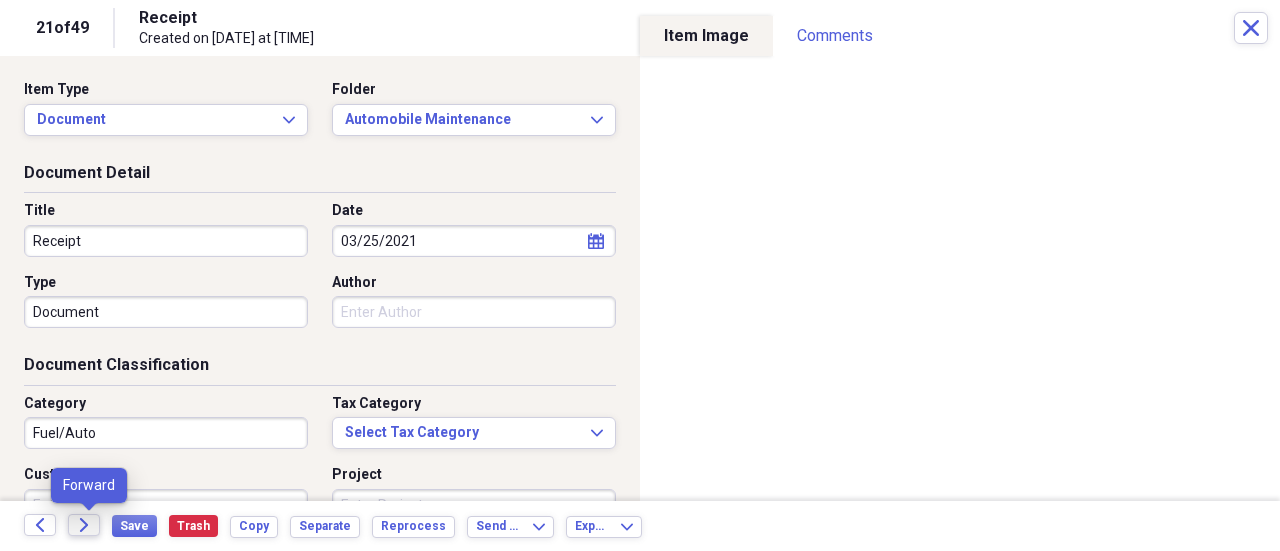 click on "Forward" 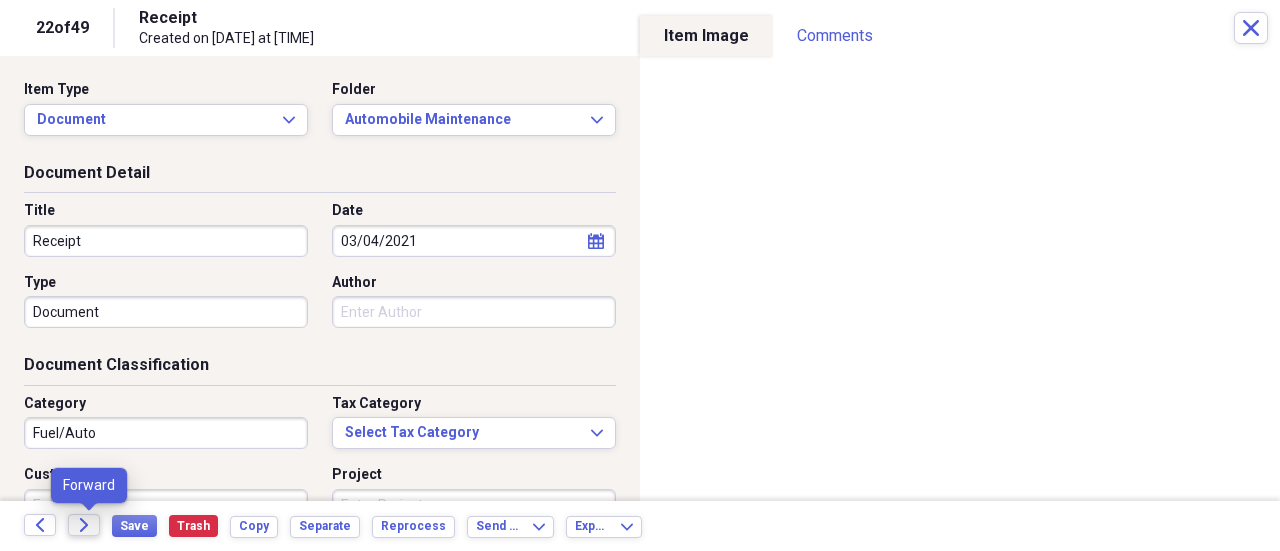 click on "Forward" 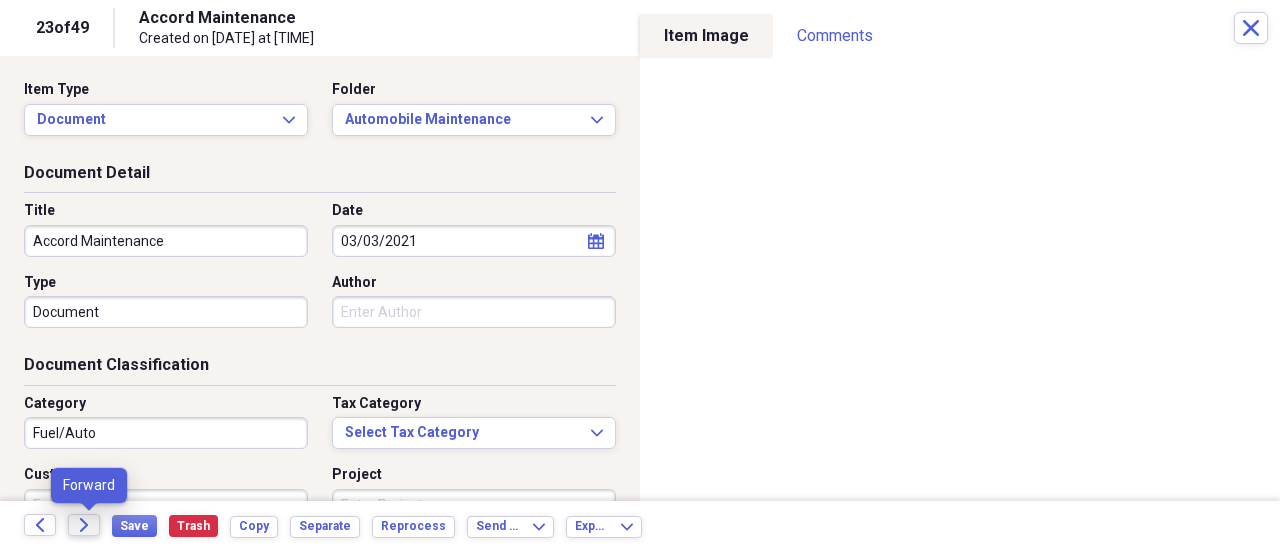 click on "Forward" 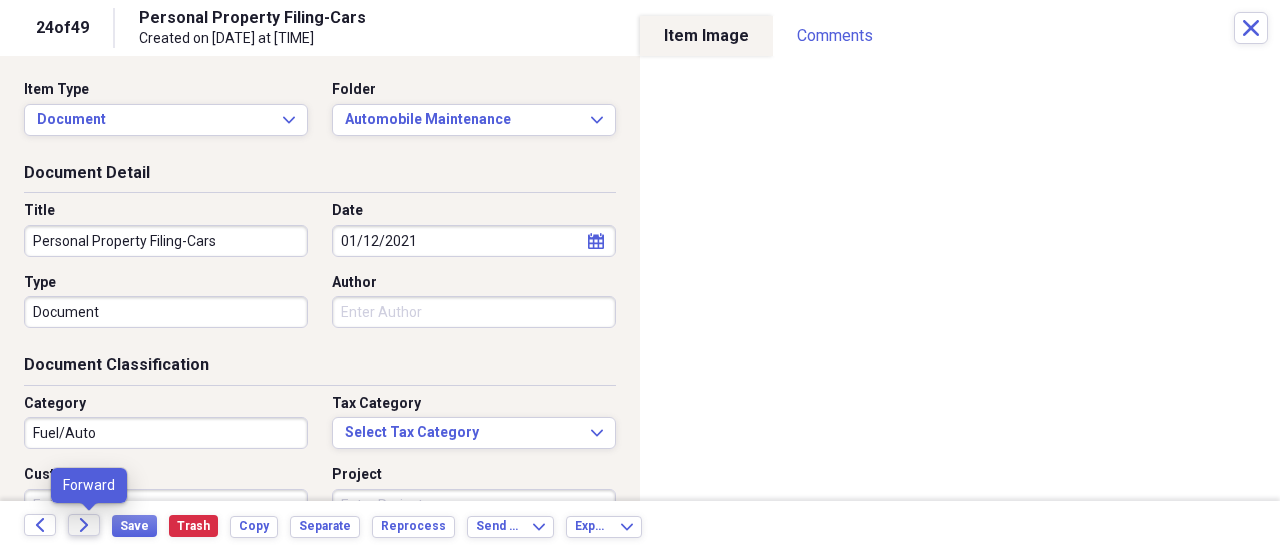 click on "Forward" 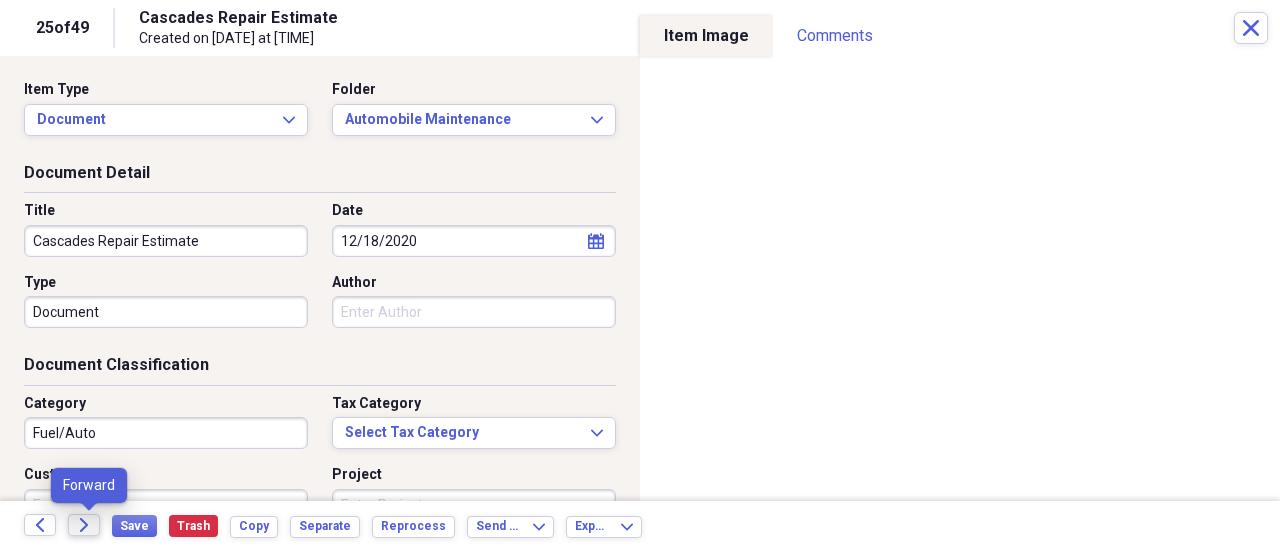 click on "Forward" 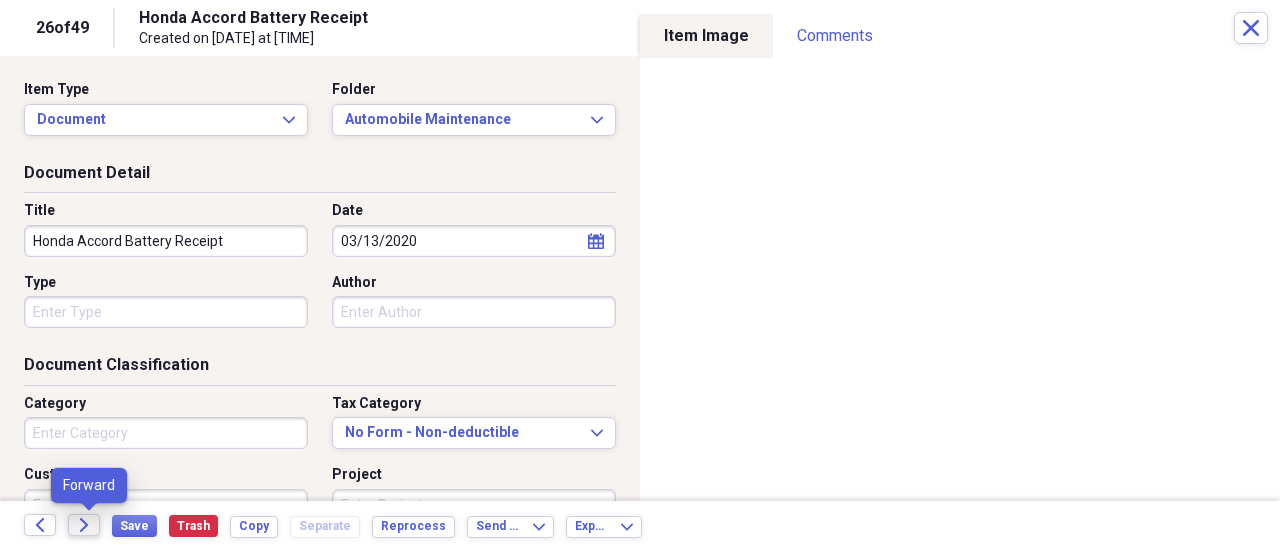 click on "Forward" 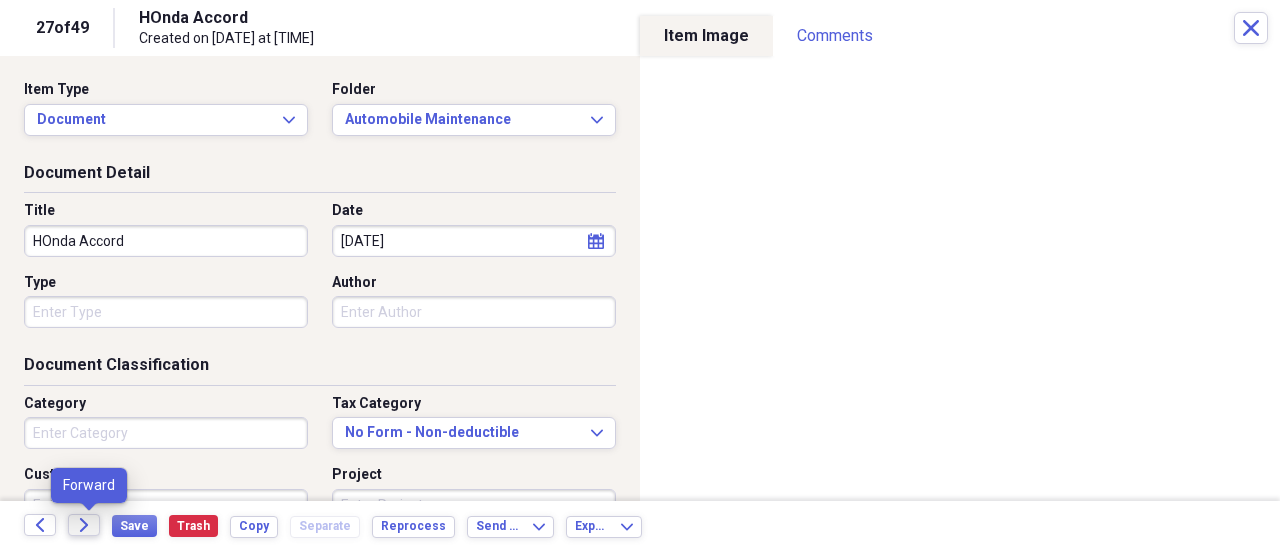 click on "Forward" 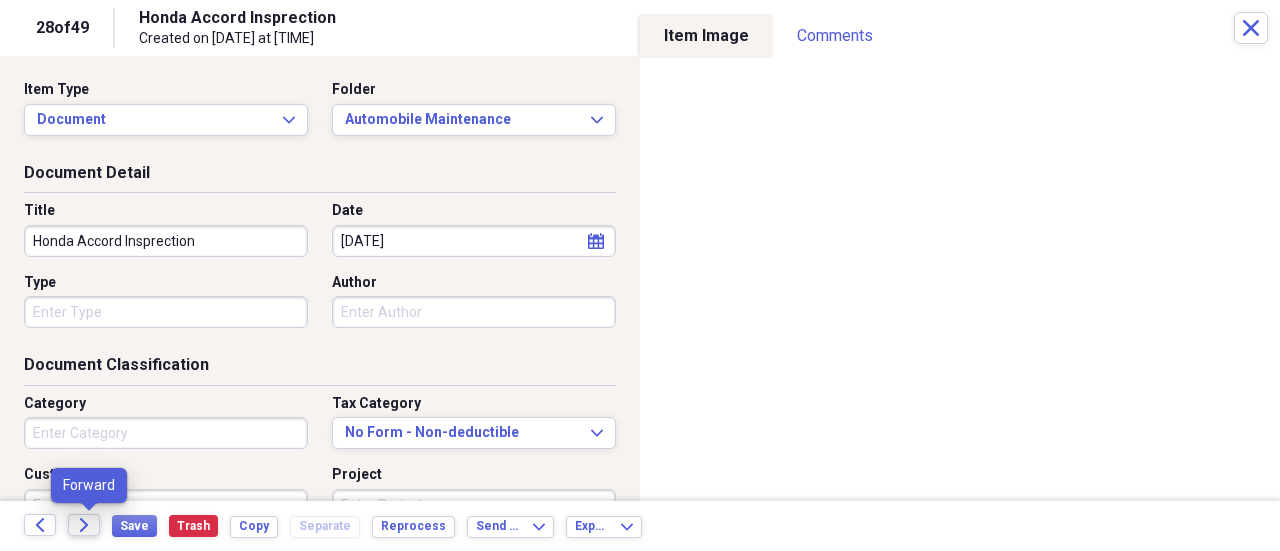 click on "Forward" 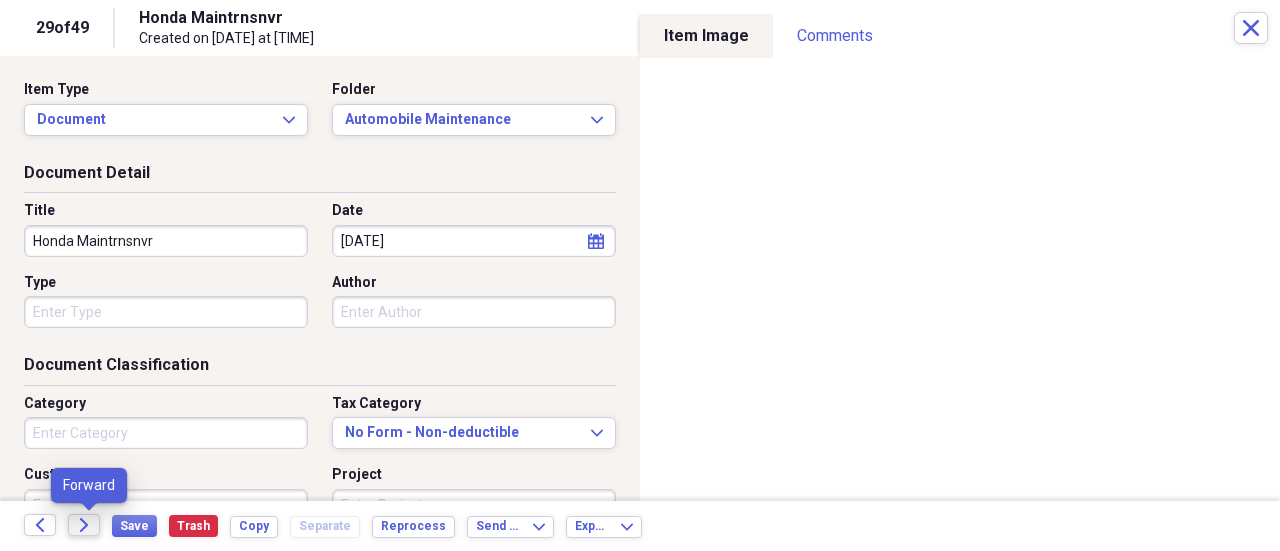 click on "Forward" 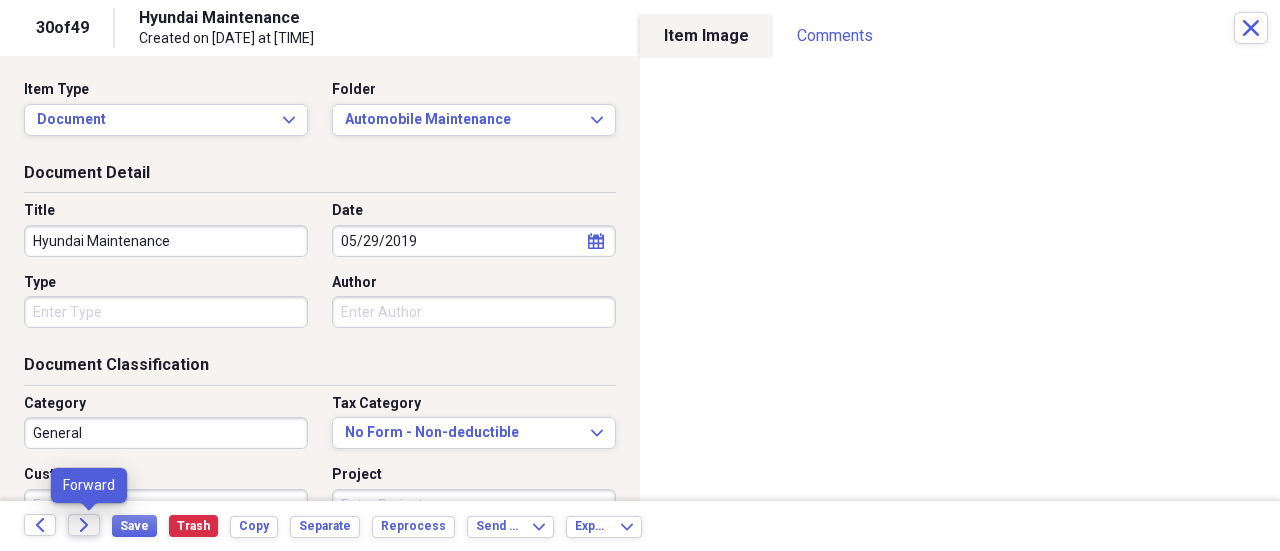 click on "Forward" 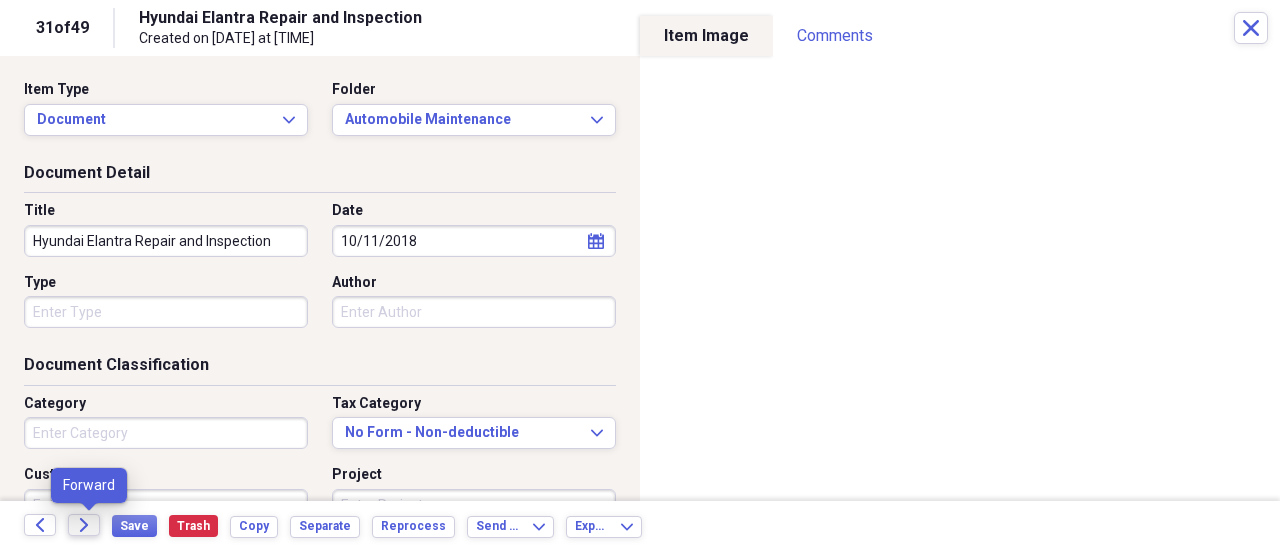 click on "Forward" 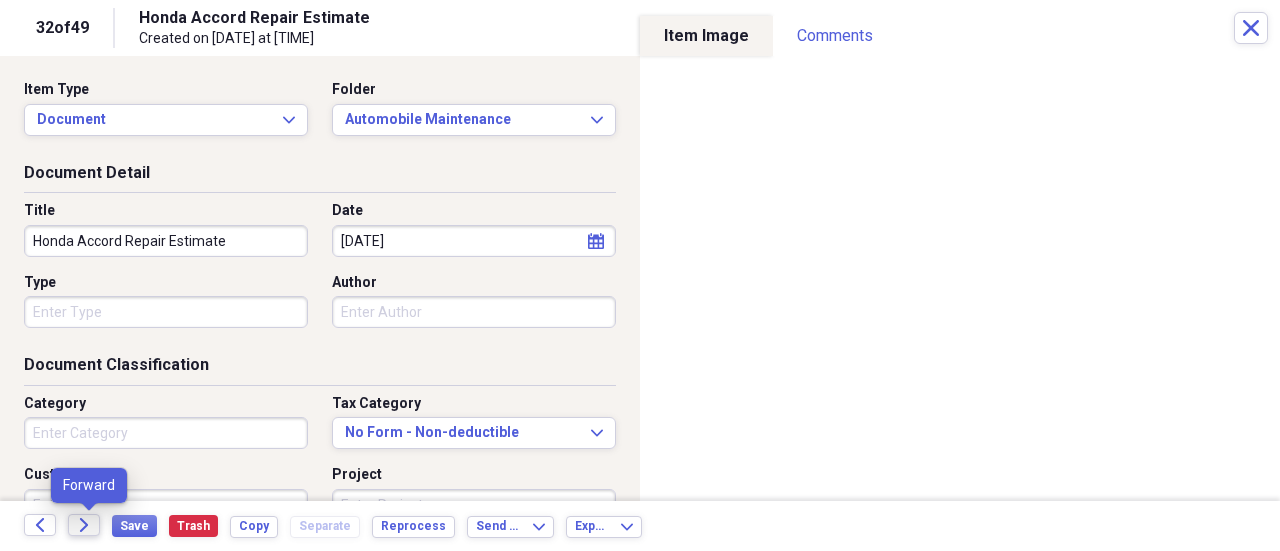 click on "Forward" 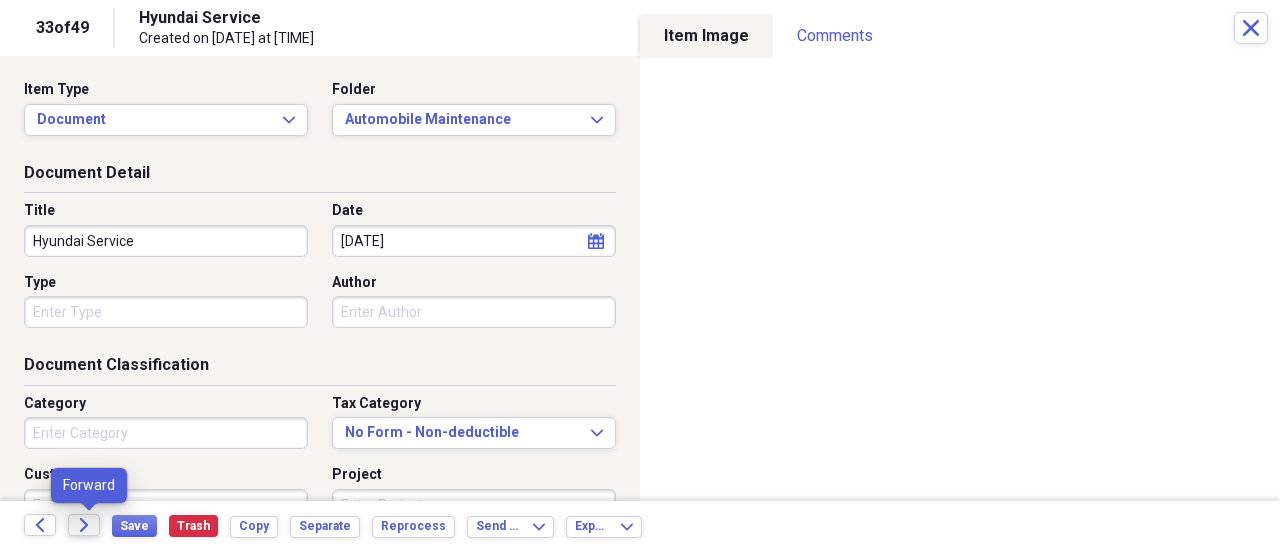 click on "Forward" 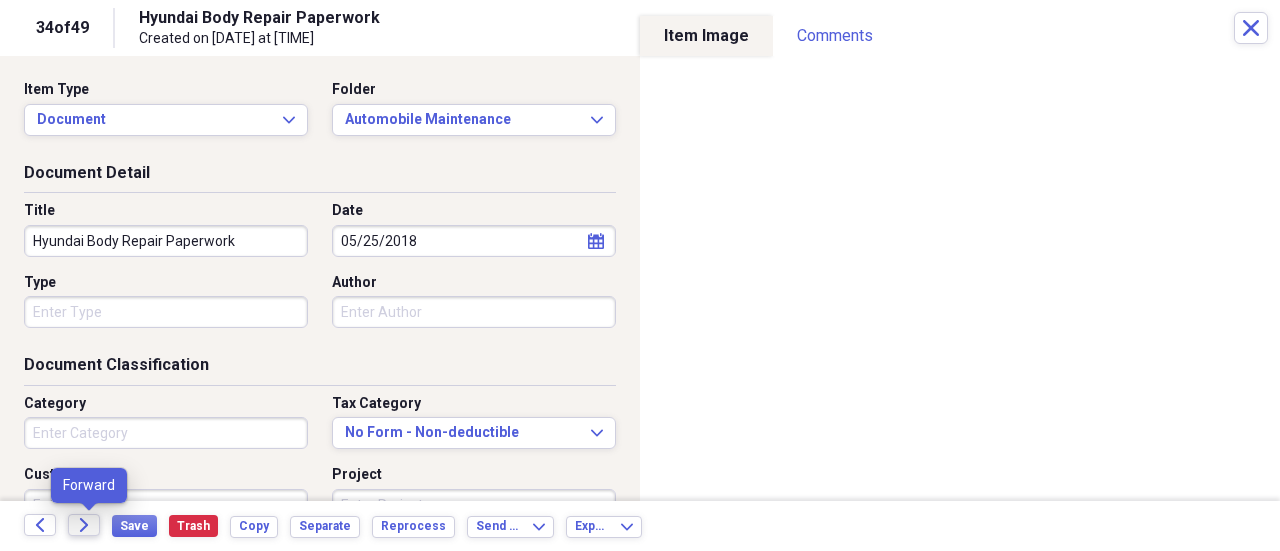 click on "Forward" 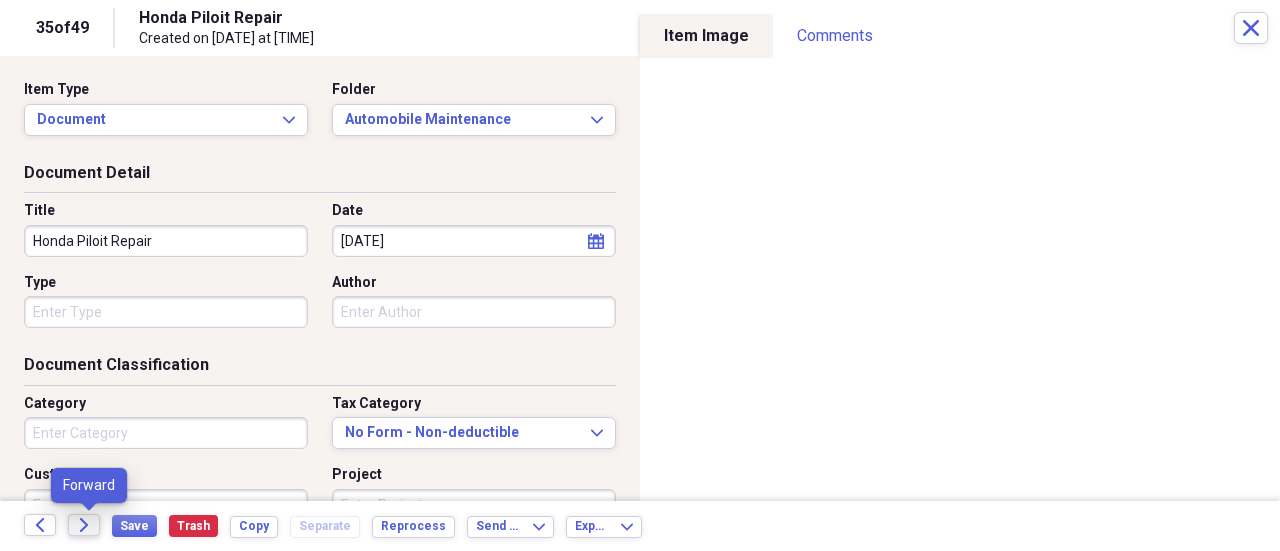 click on "Forward" 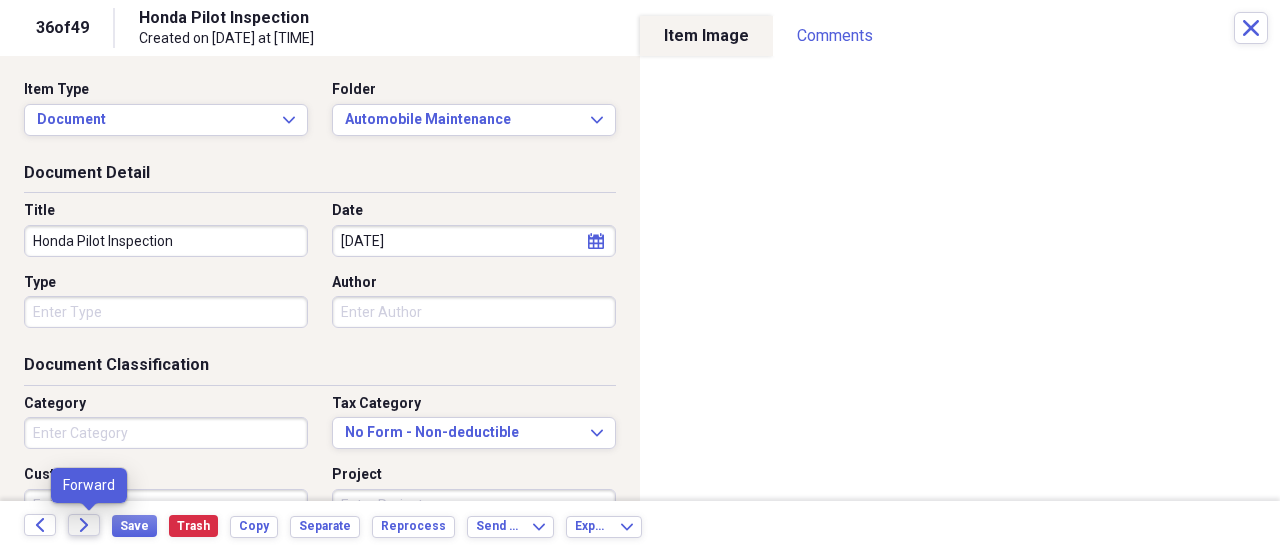 click on "Forward" 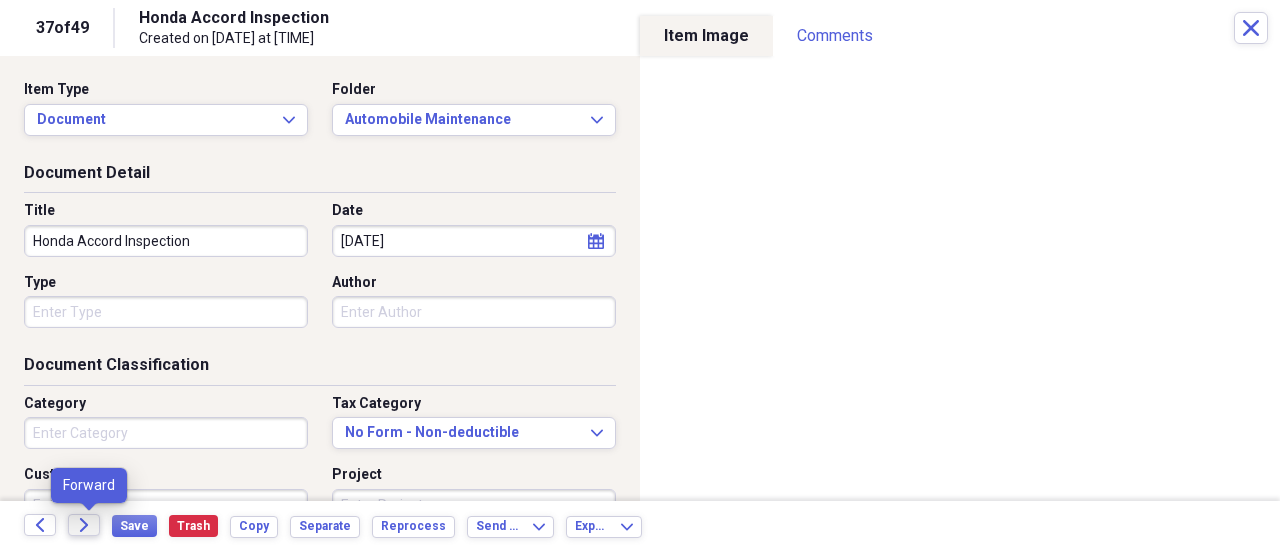 click on "Forward" 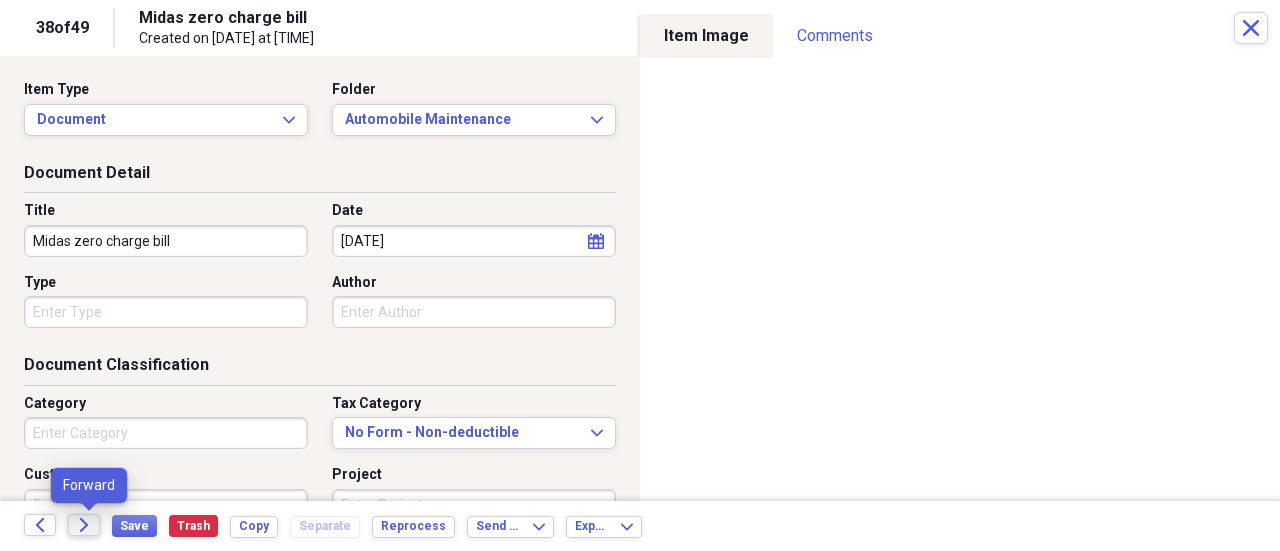 click on "Forward" 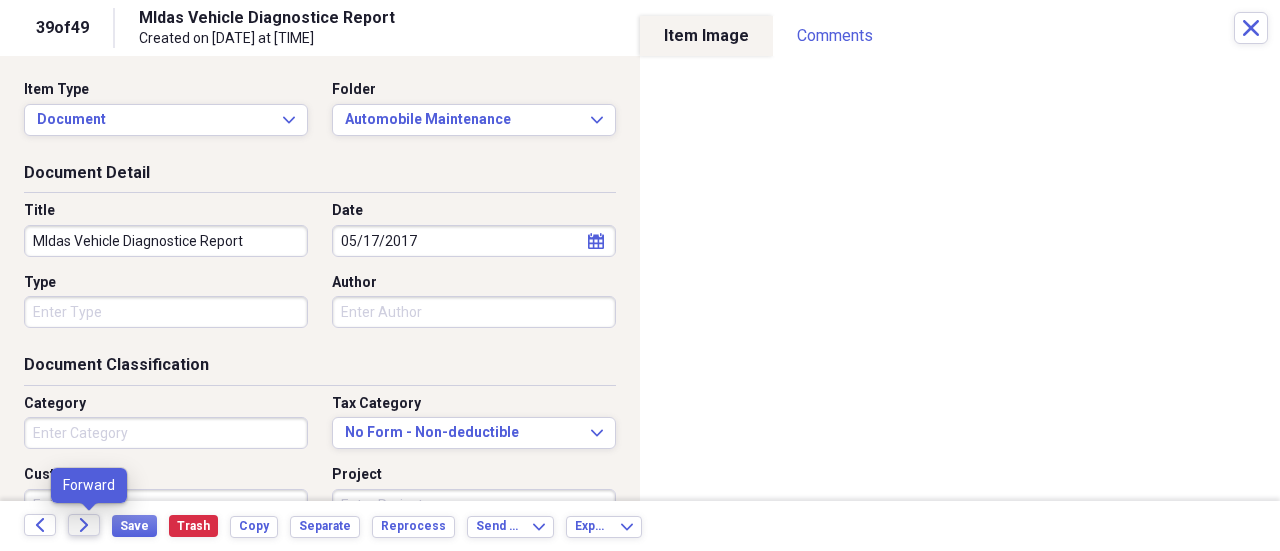 click on "Forward" 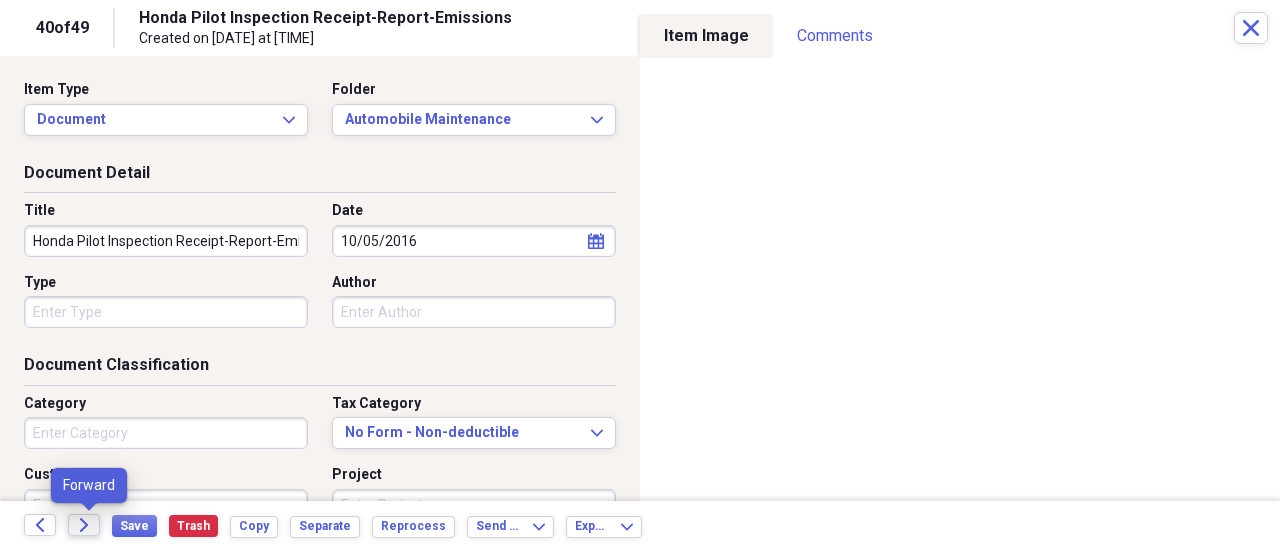 click on "Forward" 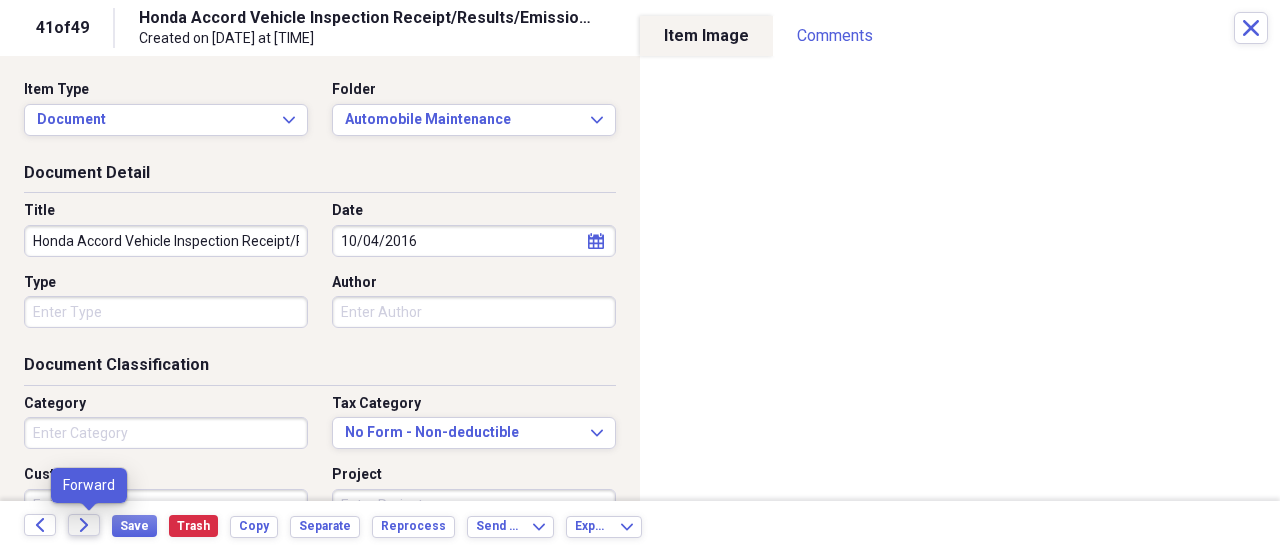 click on "Forward" 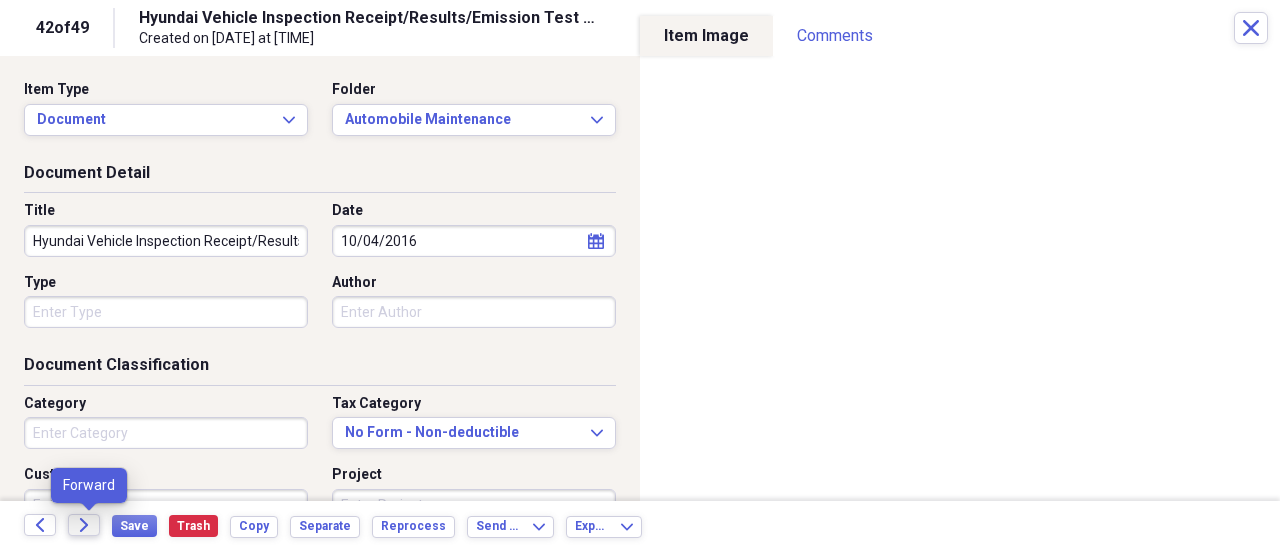 click on "Forward" 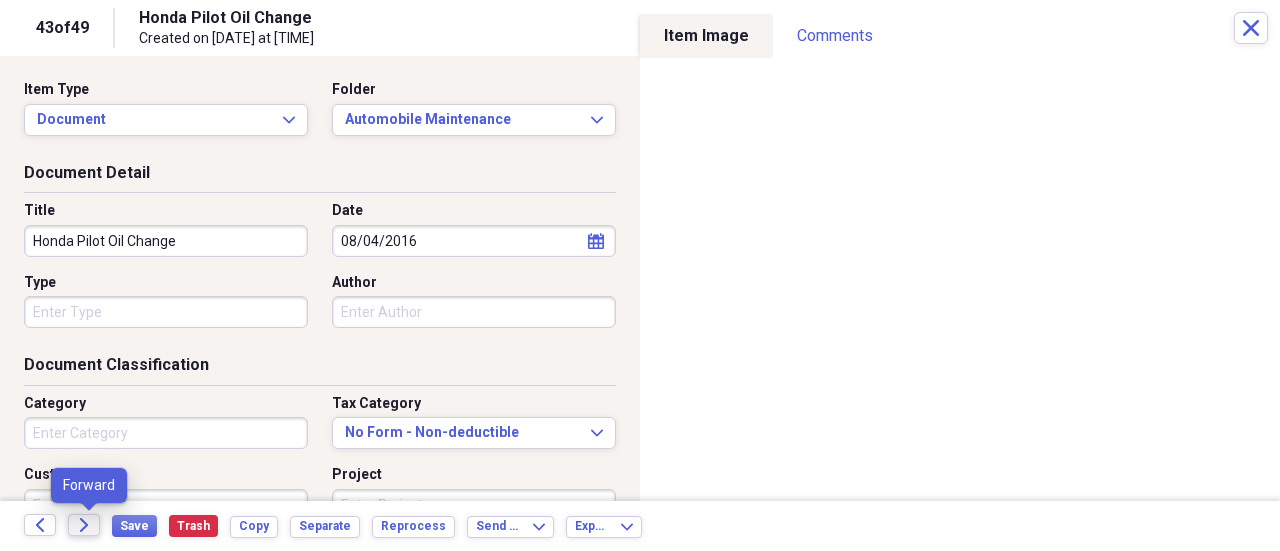 click on "Forward" 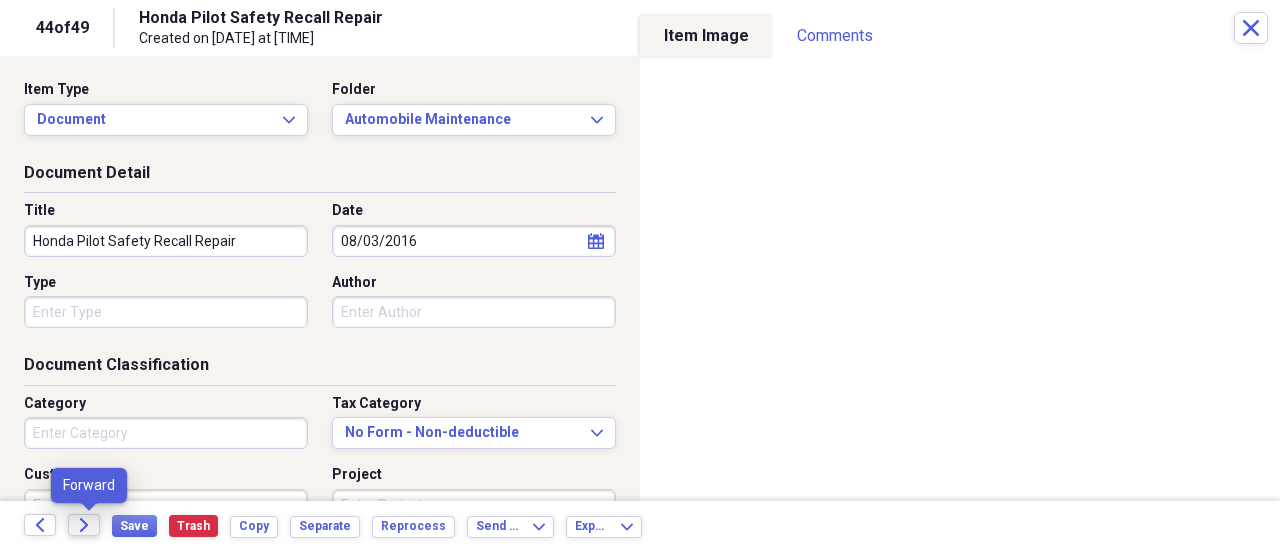 click on "Forward" 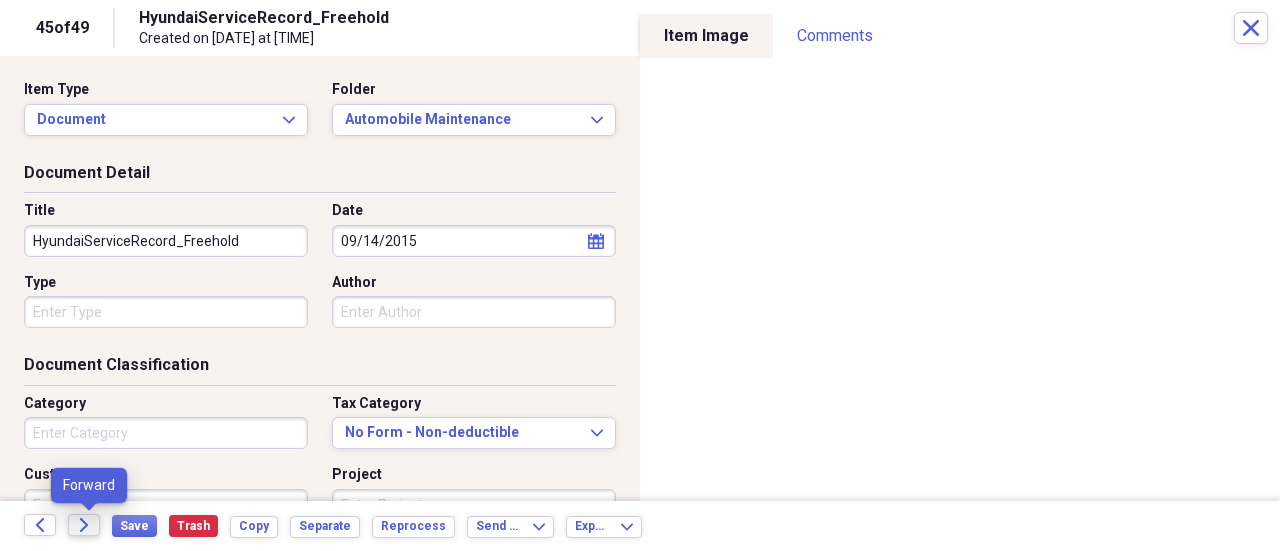 click on "Forward" 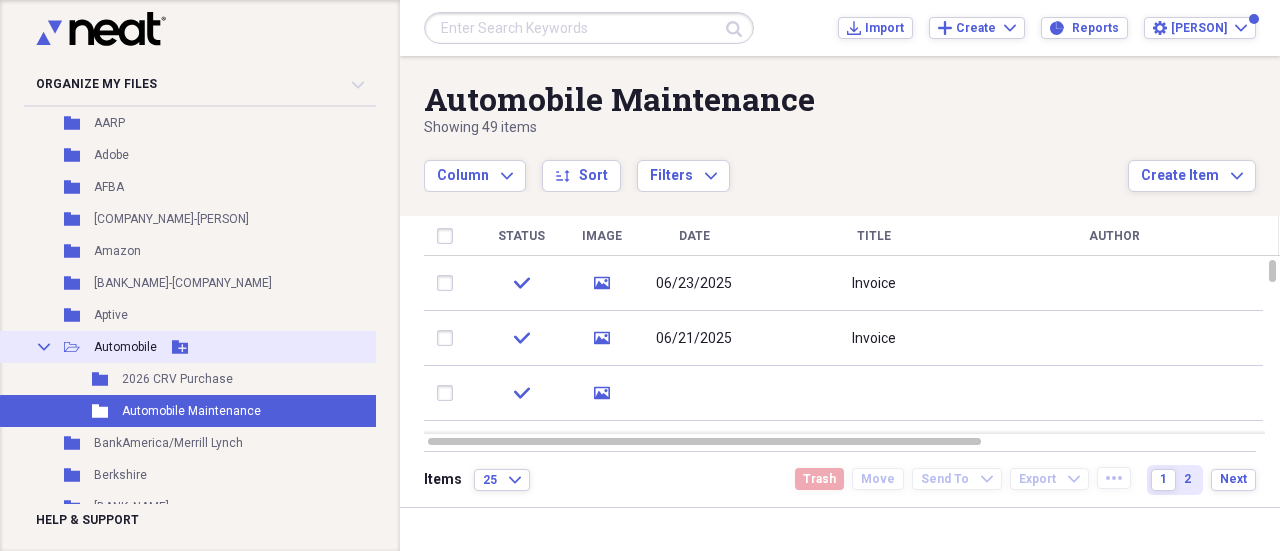 click on "Automobile" at bounding box center [125, 347] 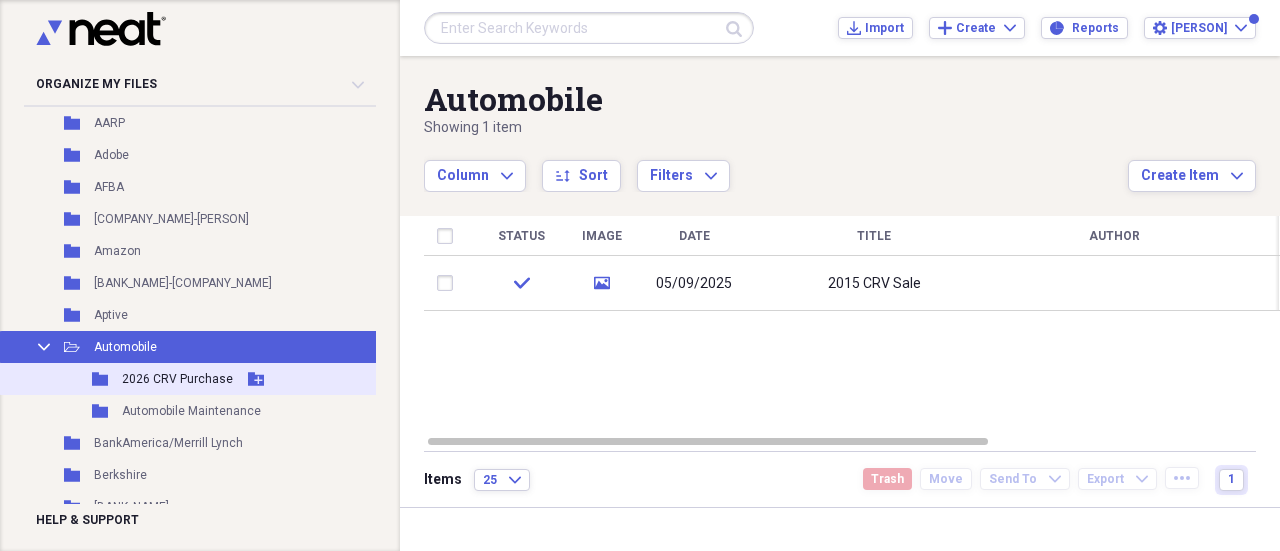 click on "2026 CRV Purchase" at bounding box center [177, 379] 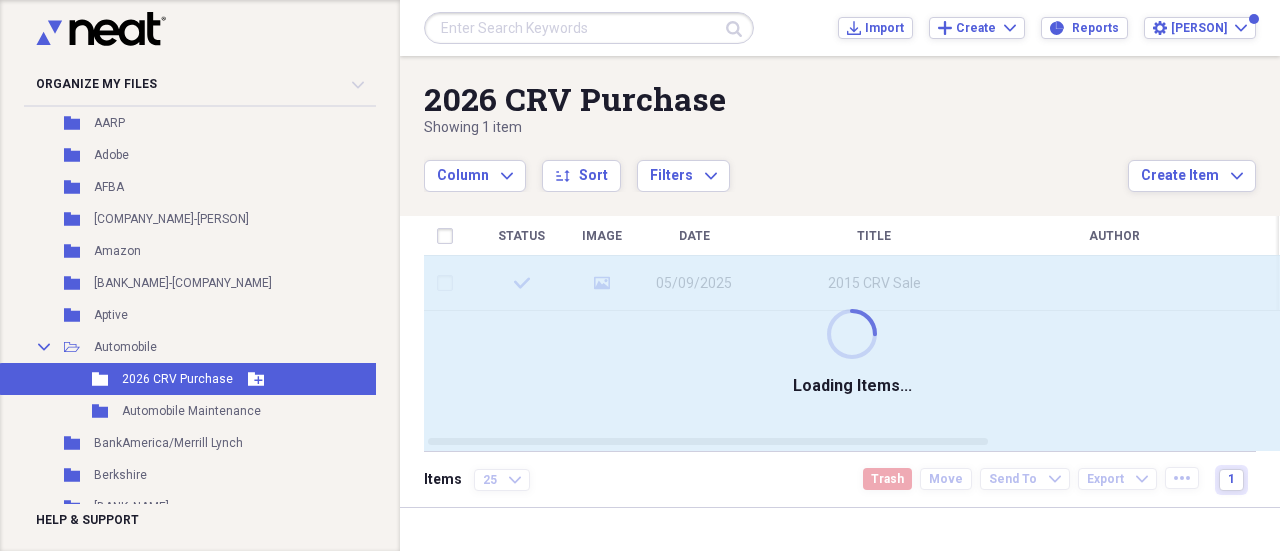 click on "2026 CRV Purchase" at bounding box center [177, 379] 